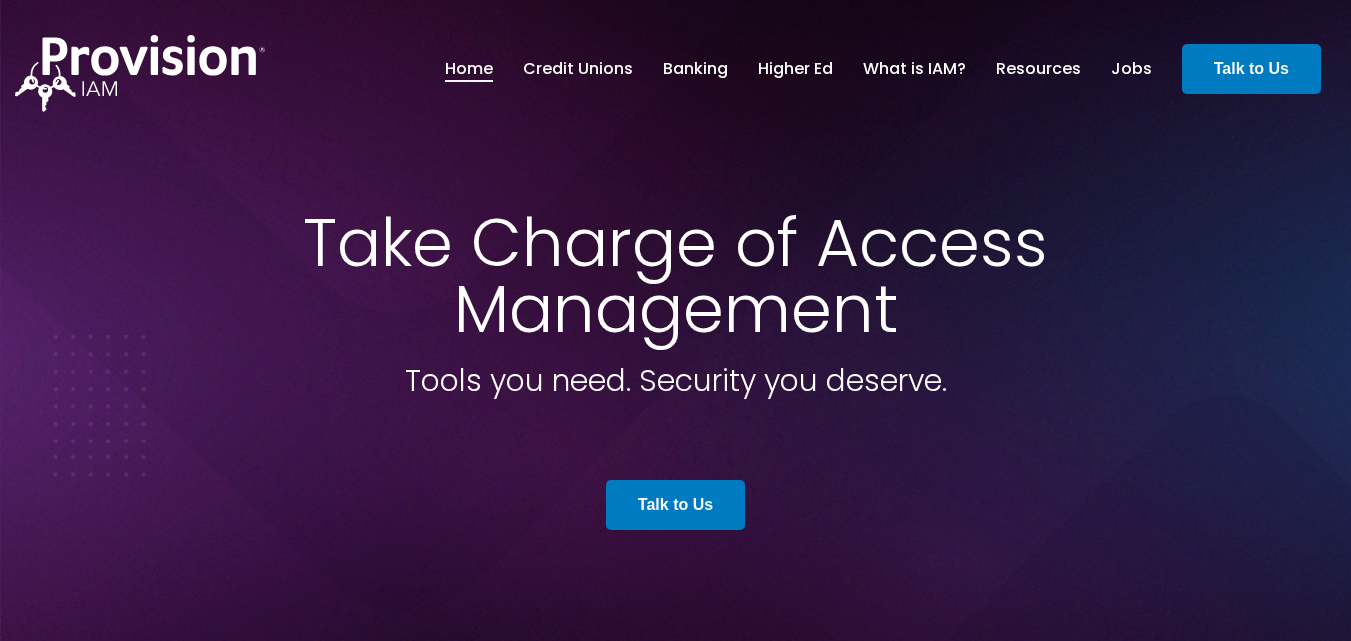 scroll, scrollTop: 0, scrollLeft: 0, axis: both 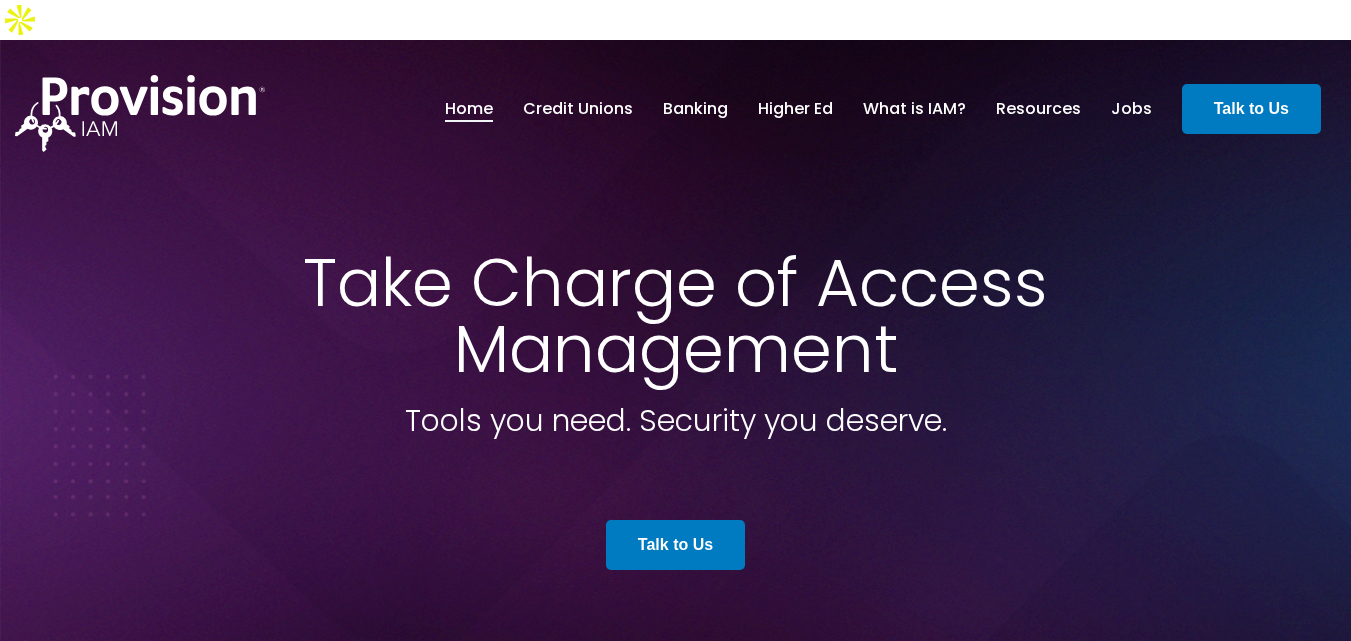 click at bounding box center (675, 374) 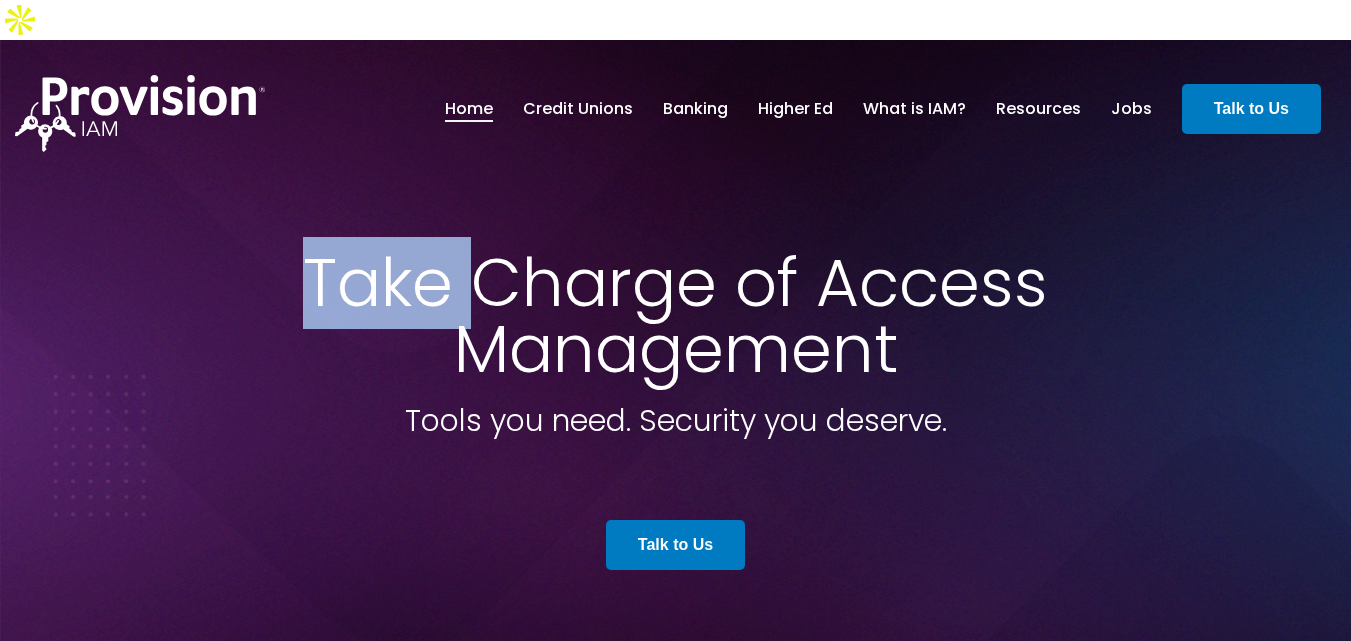 click on "Take Charge of Access Management" at bounding box center (676, 316) 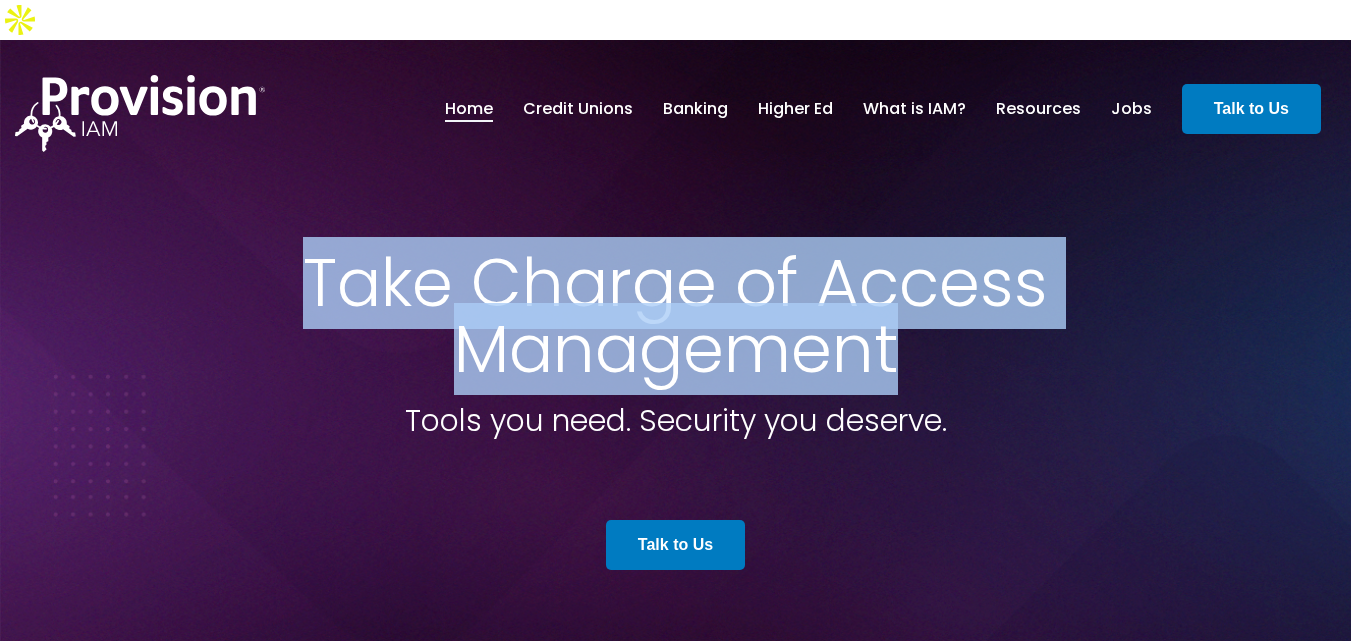 click on "Take Charge of Access Management" at bounding box center (676, 316) 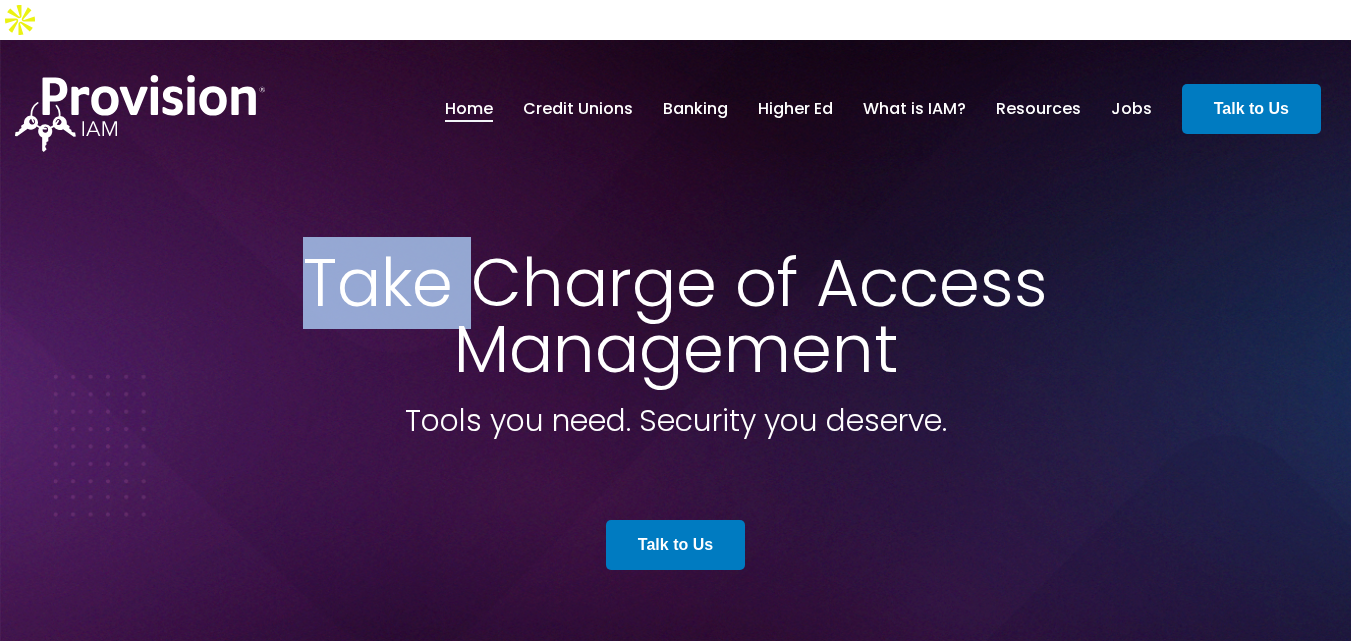 click on "Take Charge of Access Management" at bounding box center [676, 316] 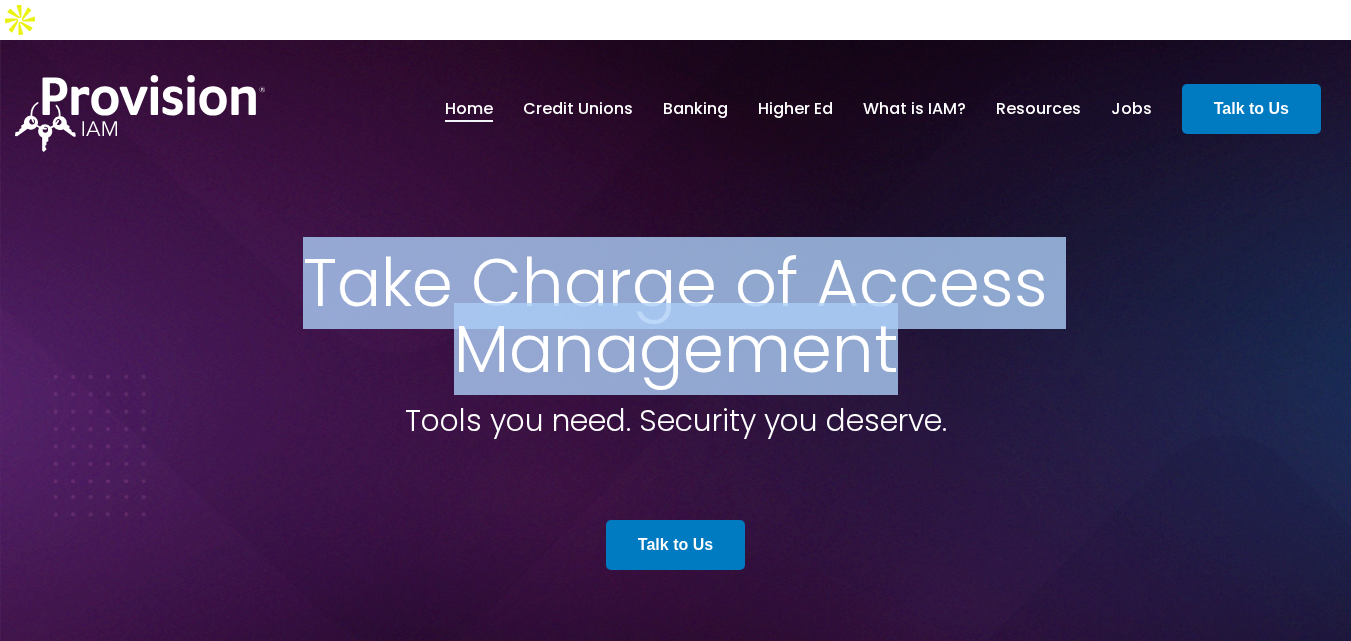 click on "Take Charge of Access Management" at bounding box center [676, 316] 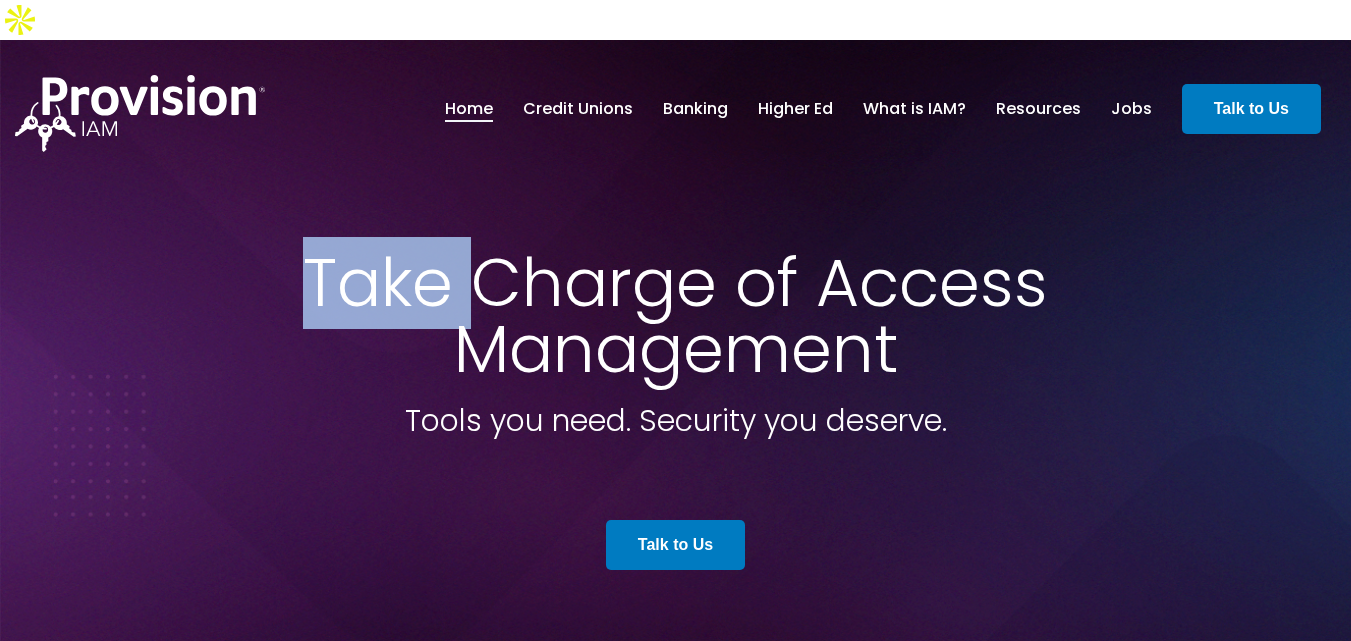 click on "Take Charge of Access Management" at bounding box center [676, 316] 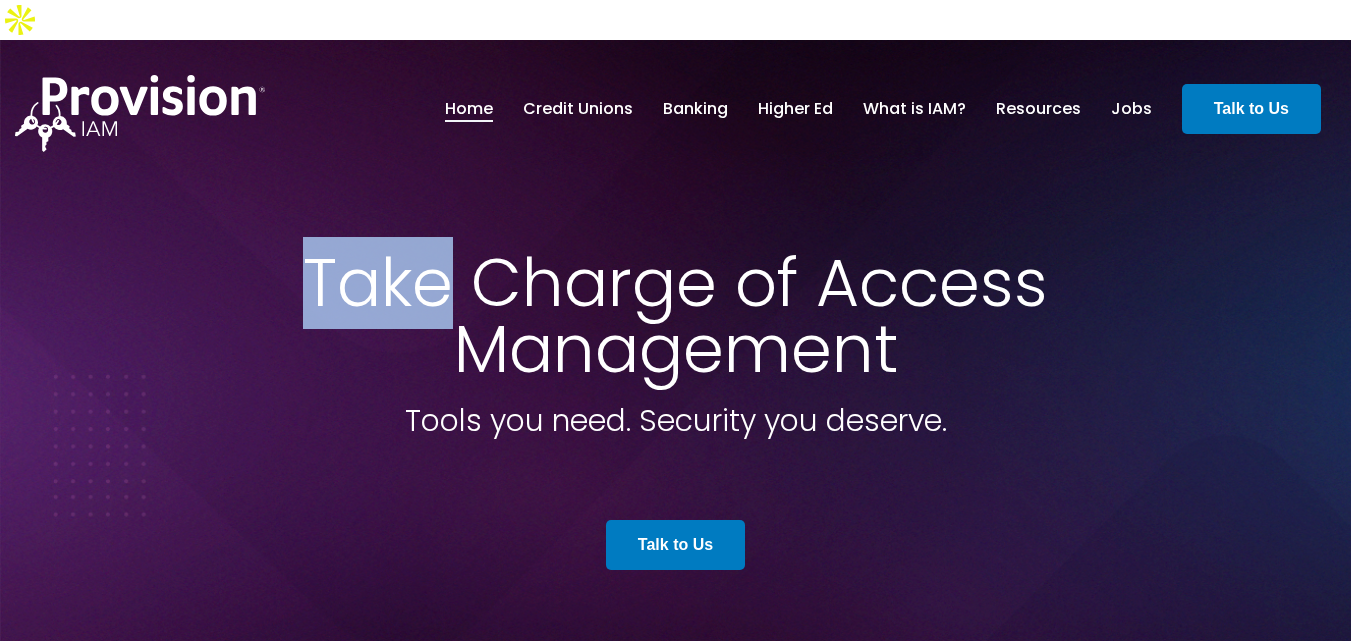 drag, startPoint x: 141, startPoint y: 212, endPoint x: 117, endPoint y: 210, distance: 24.083189 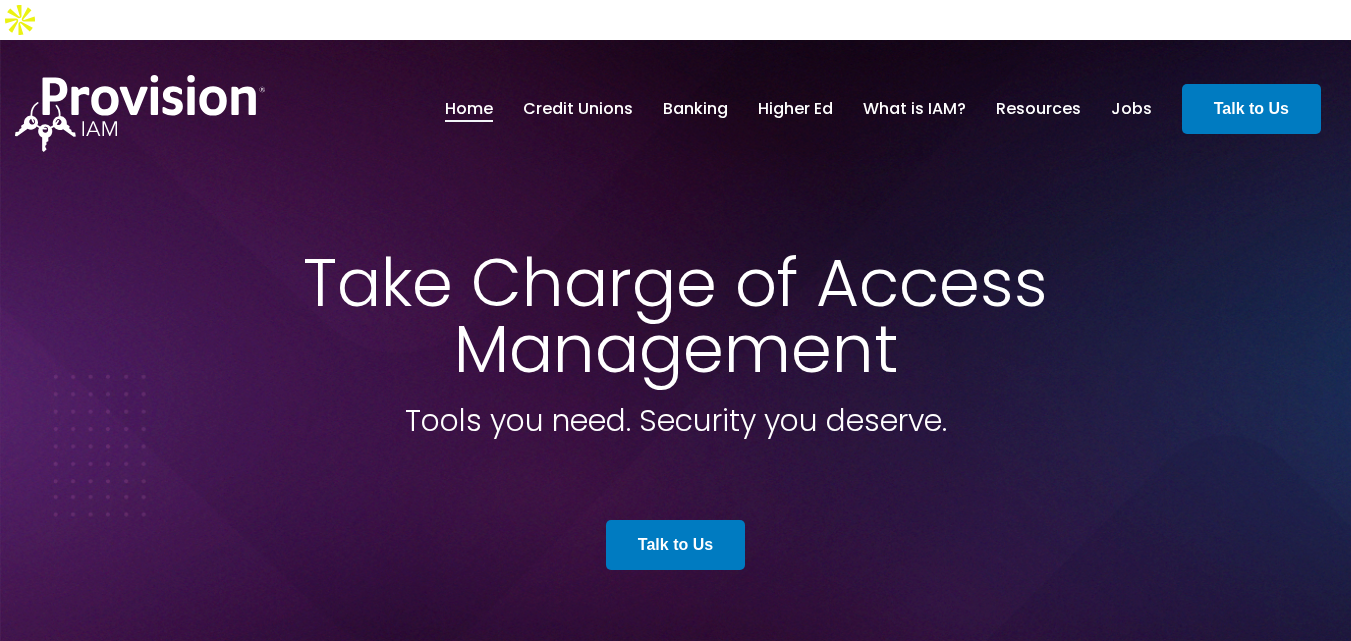 click on "Home
Credit Unions
Banking" at bounding box center (675, 108) 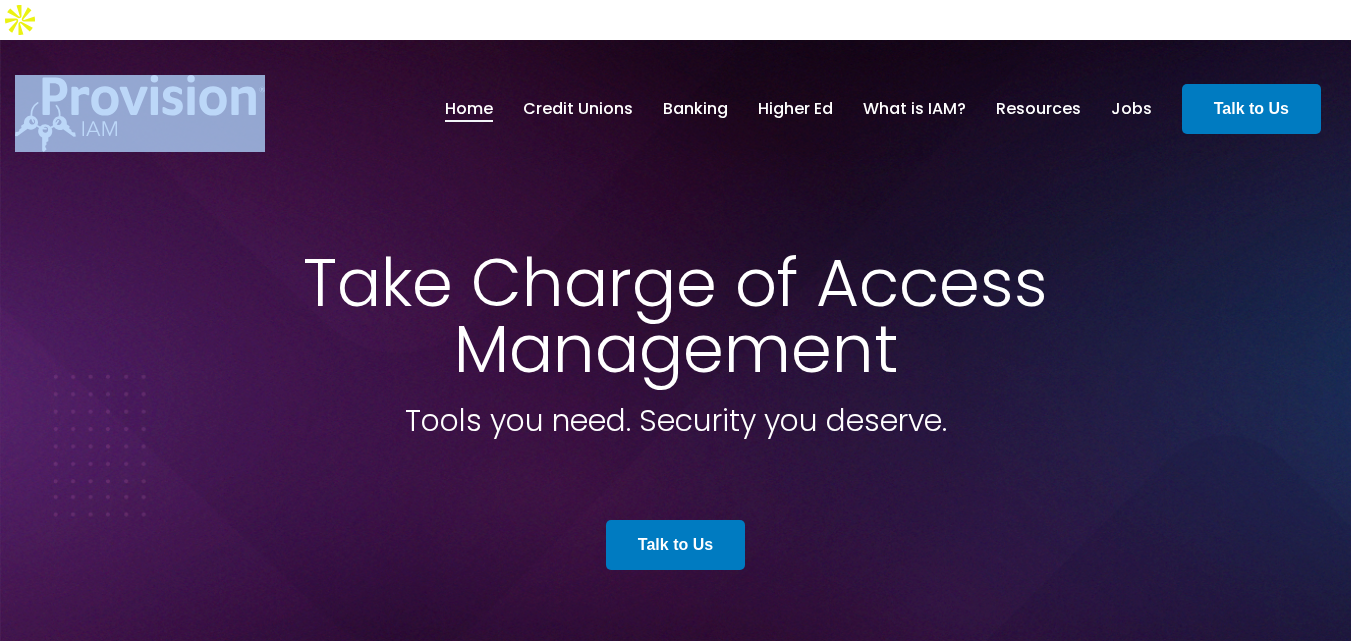 click on "Home
Credit Unions
Banking" at bounding box center (675, 108) 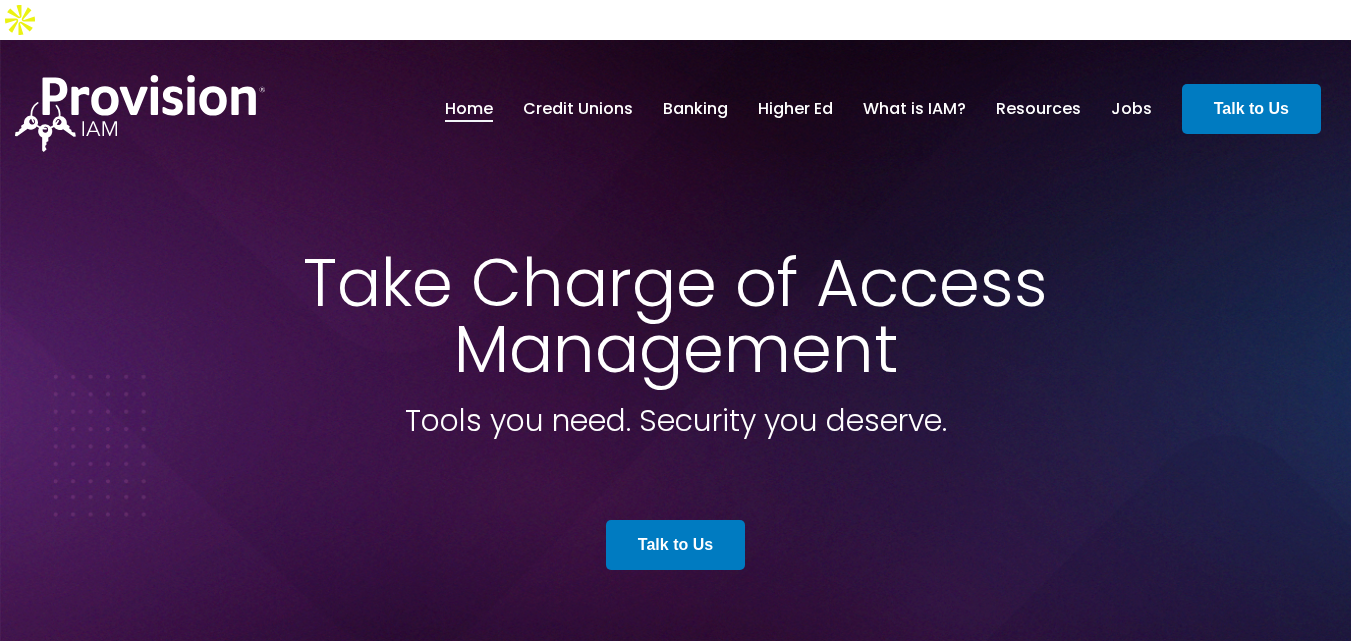click at bounding box center (675, 374) 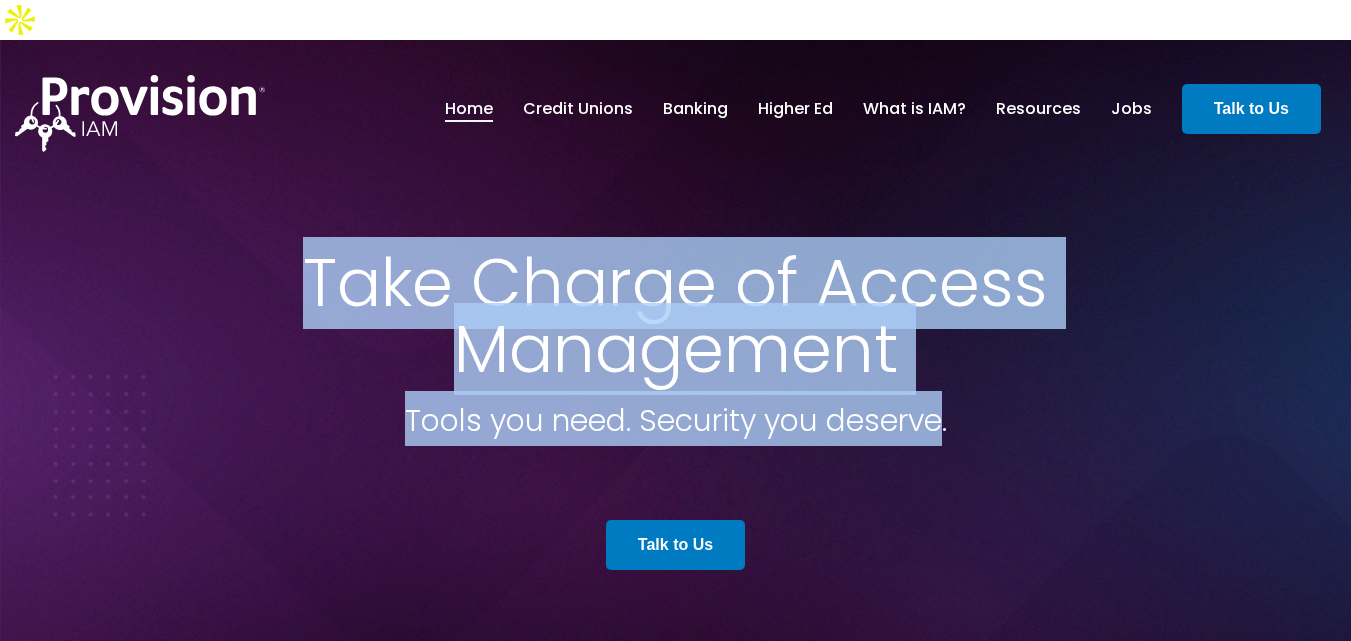 drag, startPoint x: 208, startPoint y: 234, endPoint x: 839, endPoint y: 361, distance: 643.6536 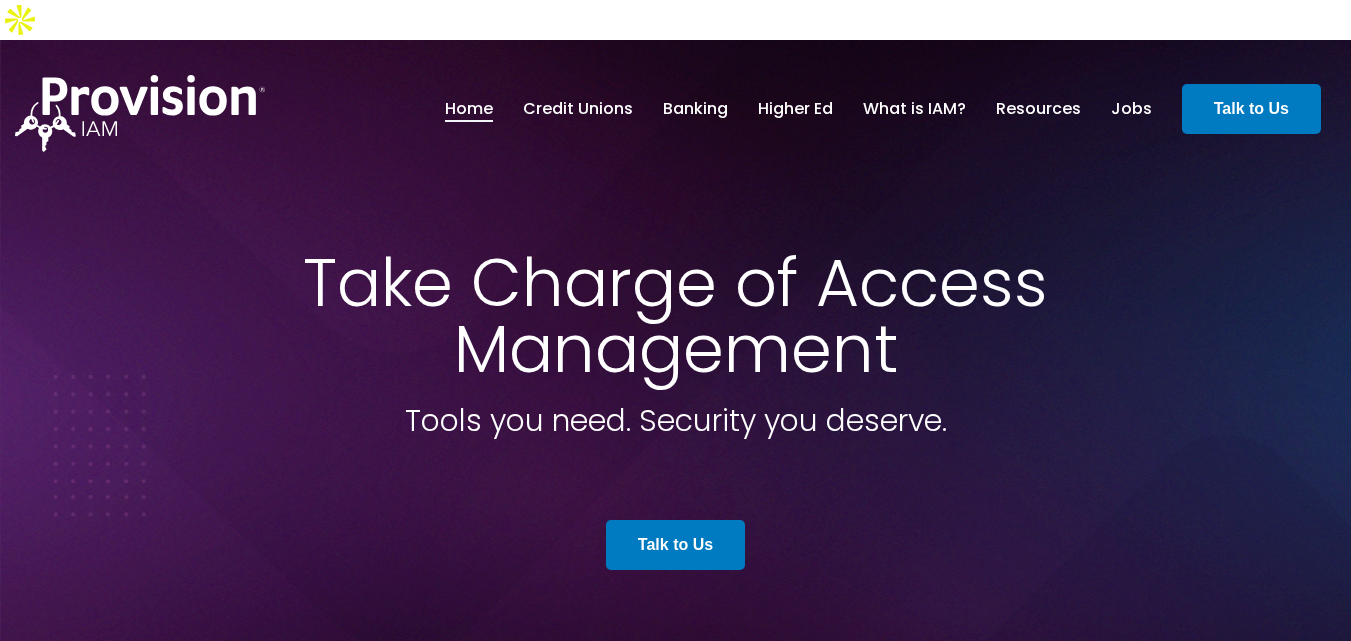 click on "Take Charge of Access Management
Tools you need. Security you deserve.
Talk to Us" at bounding box center [676, 420] 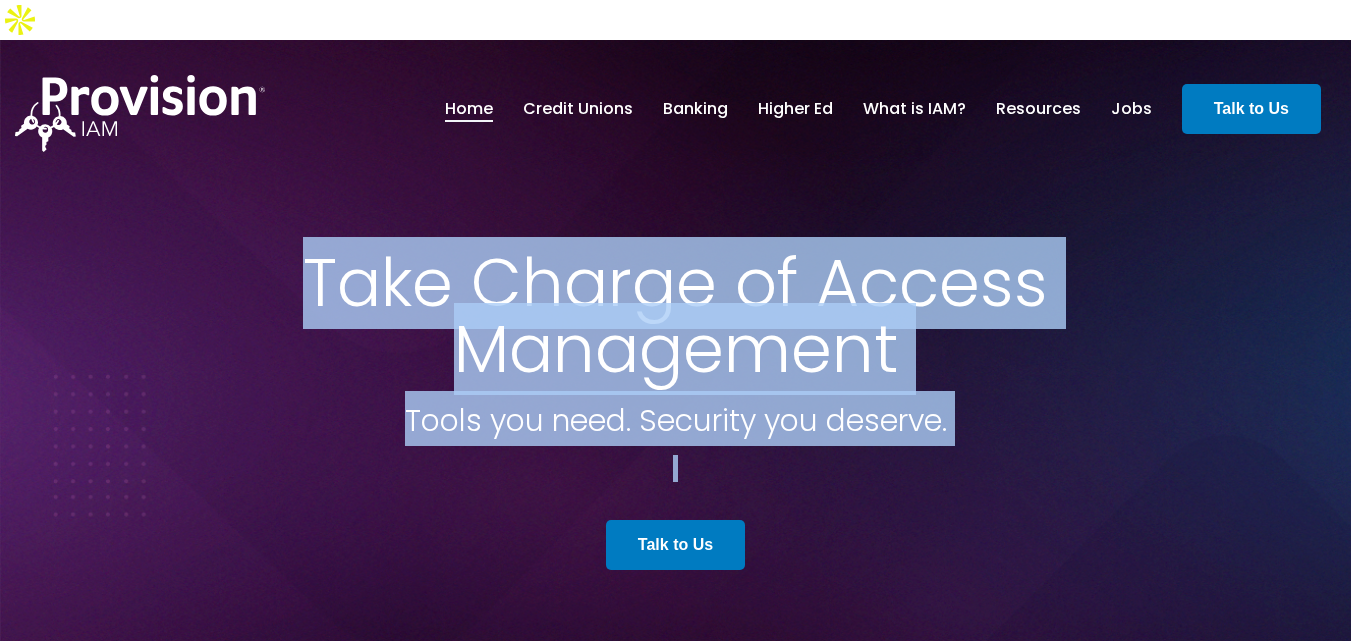drag, startPoint x: 974, startPoint y: 406, endPoint x: 290, endPoint y: 241, distance: 703.61993 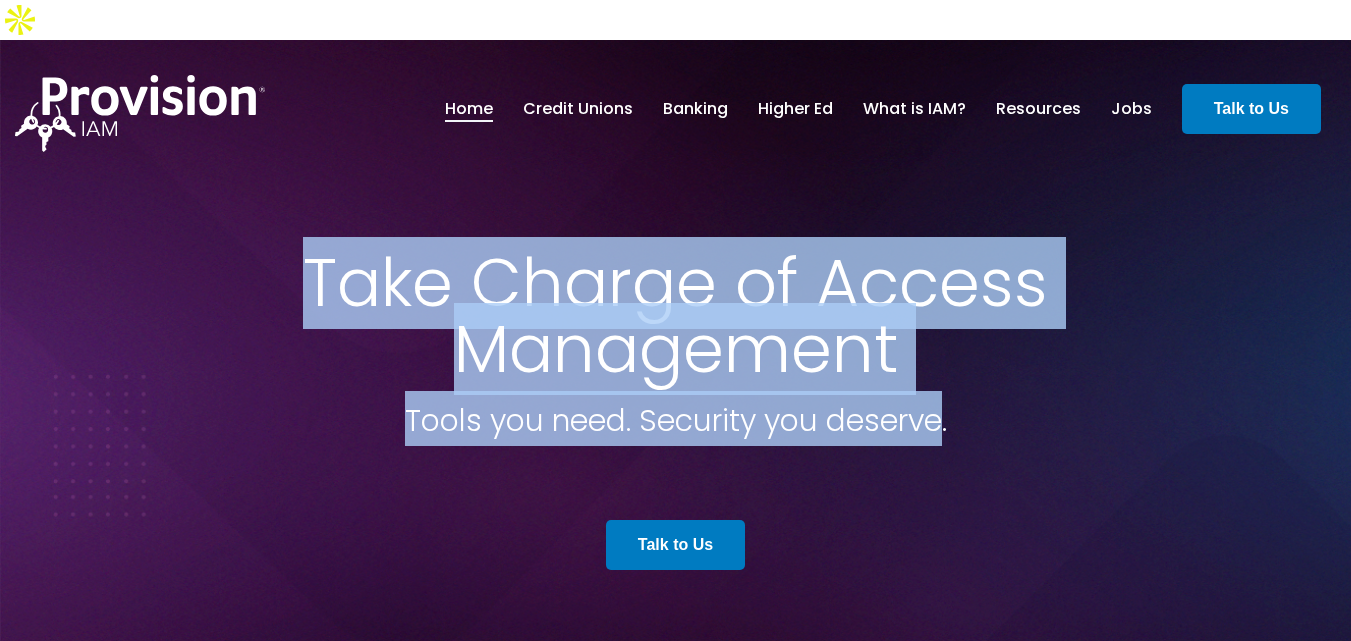 drag, startPoint x: 364, startPoint y: 253, endPoint x: 936, endPoint y: 382, distance: 586.3659 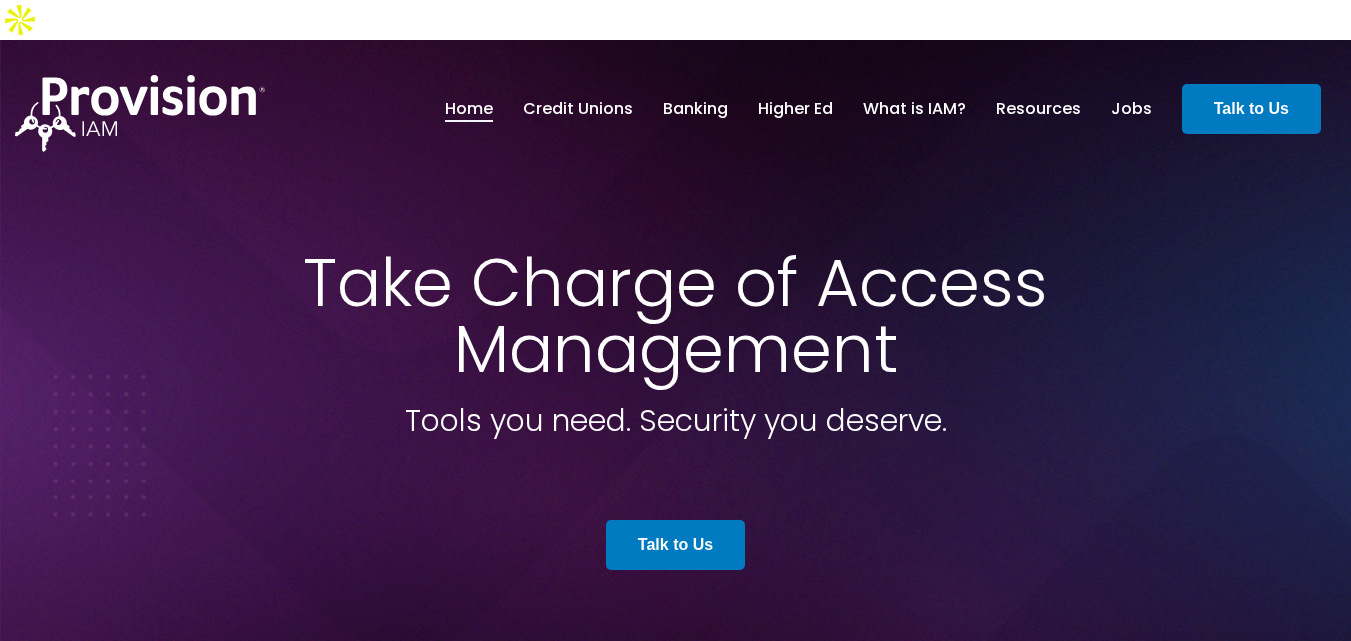 click at bounding box center [675, 374] 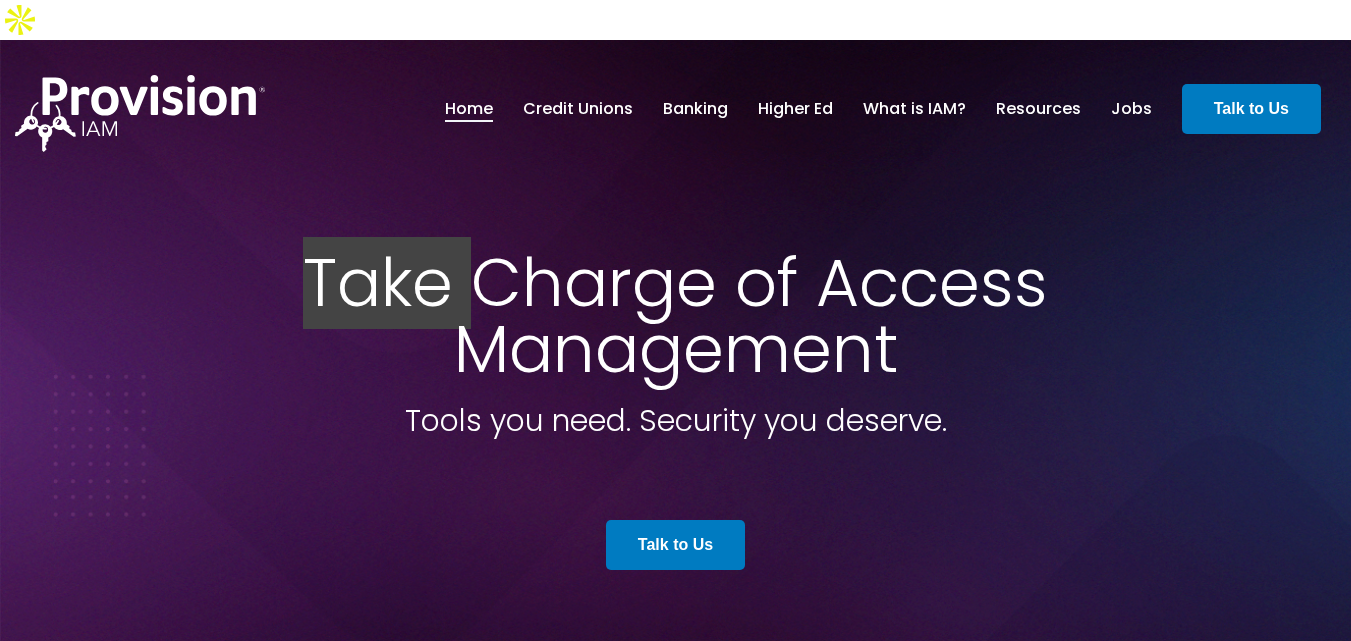 click on "Take Charge of Access Management" at bounding box center [676, 316] 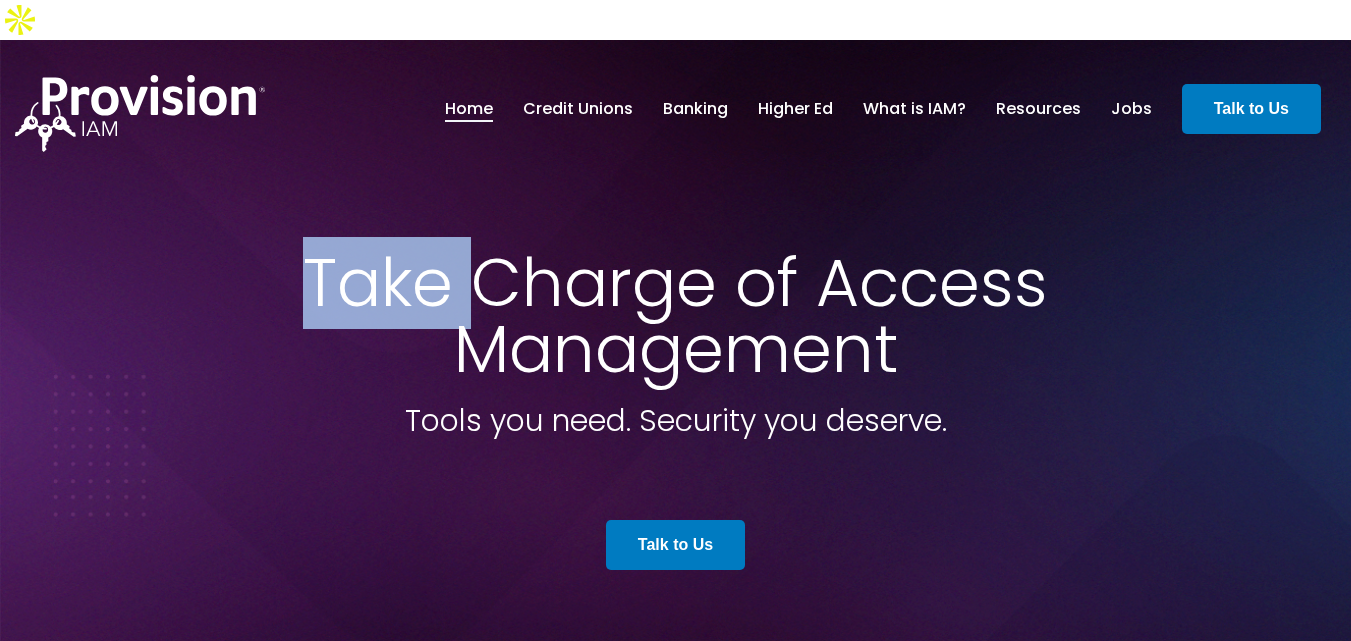 click on "Take Charge of Access Management" at bounding box center (676, 316) 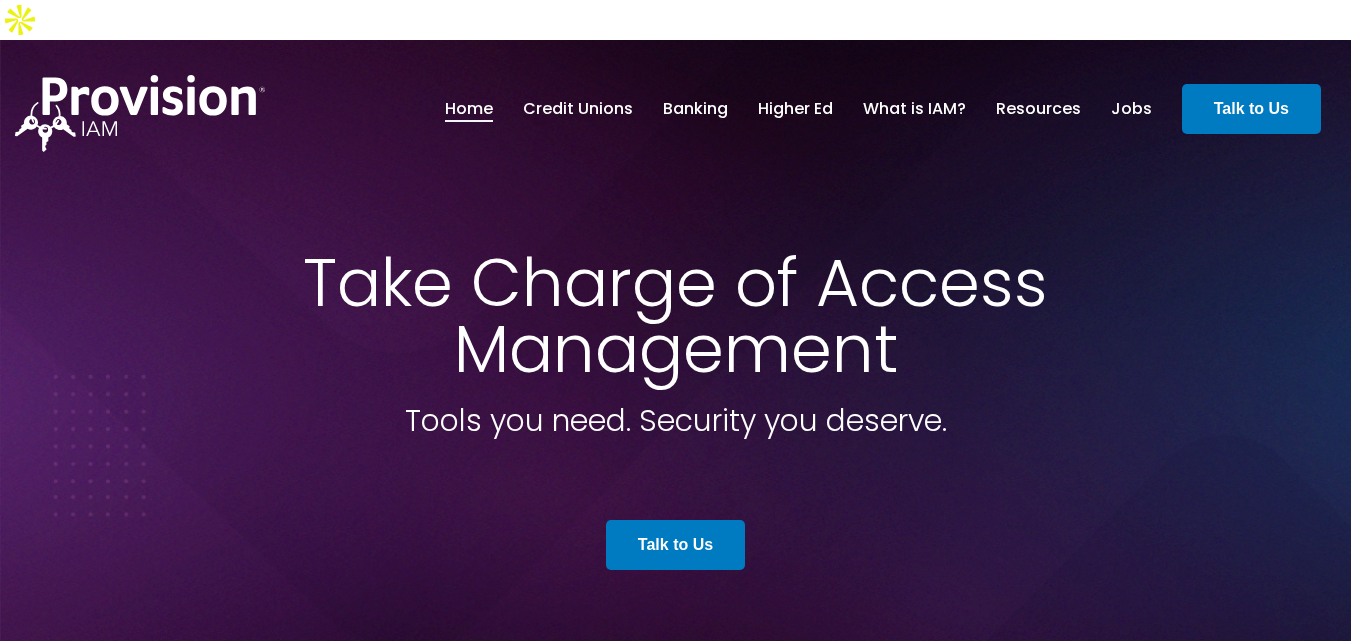 click on "Take Charge of Access Management" at bounding box center (676, 316) 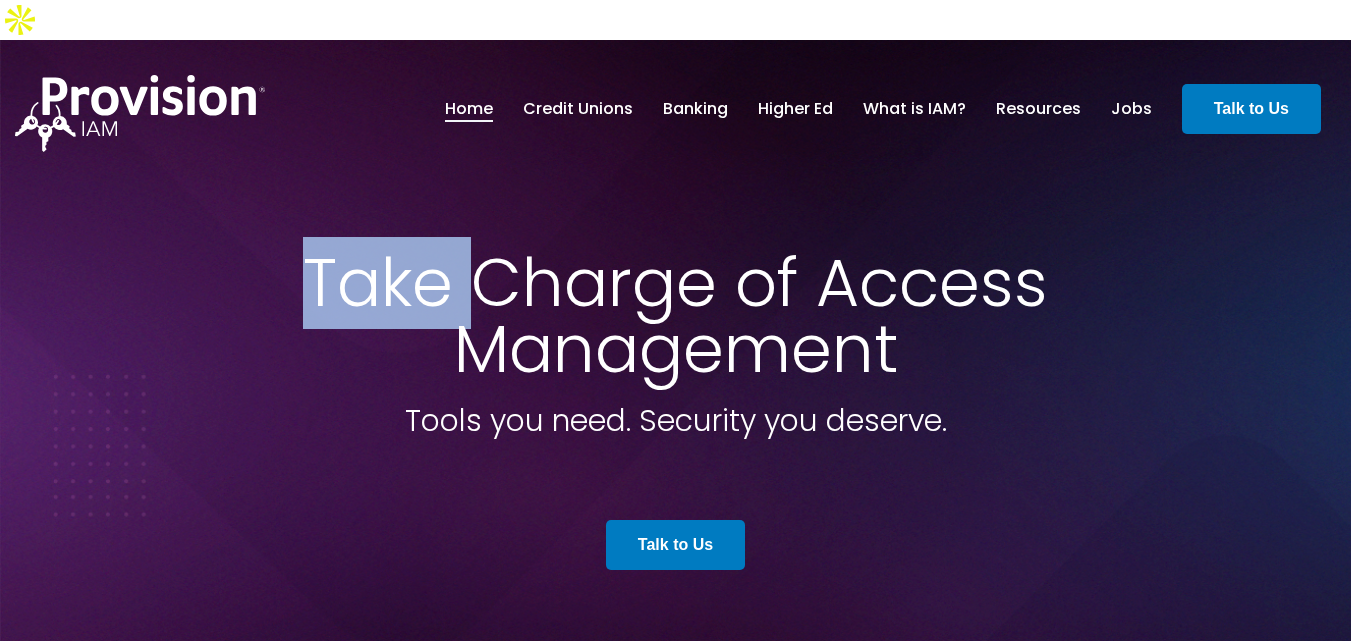 click on "Take Charge of Access Management" at bounding box center [676, 316] 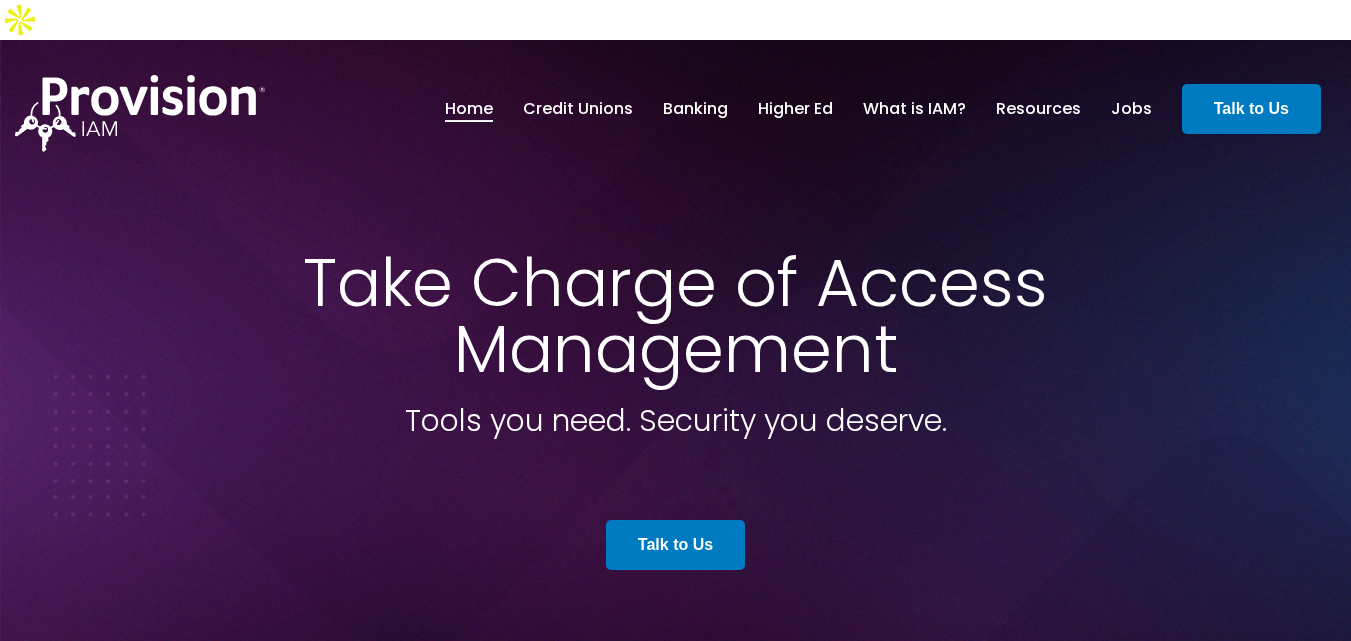 click on "Take Charge of Access Management" at bounding box center [676, 316] 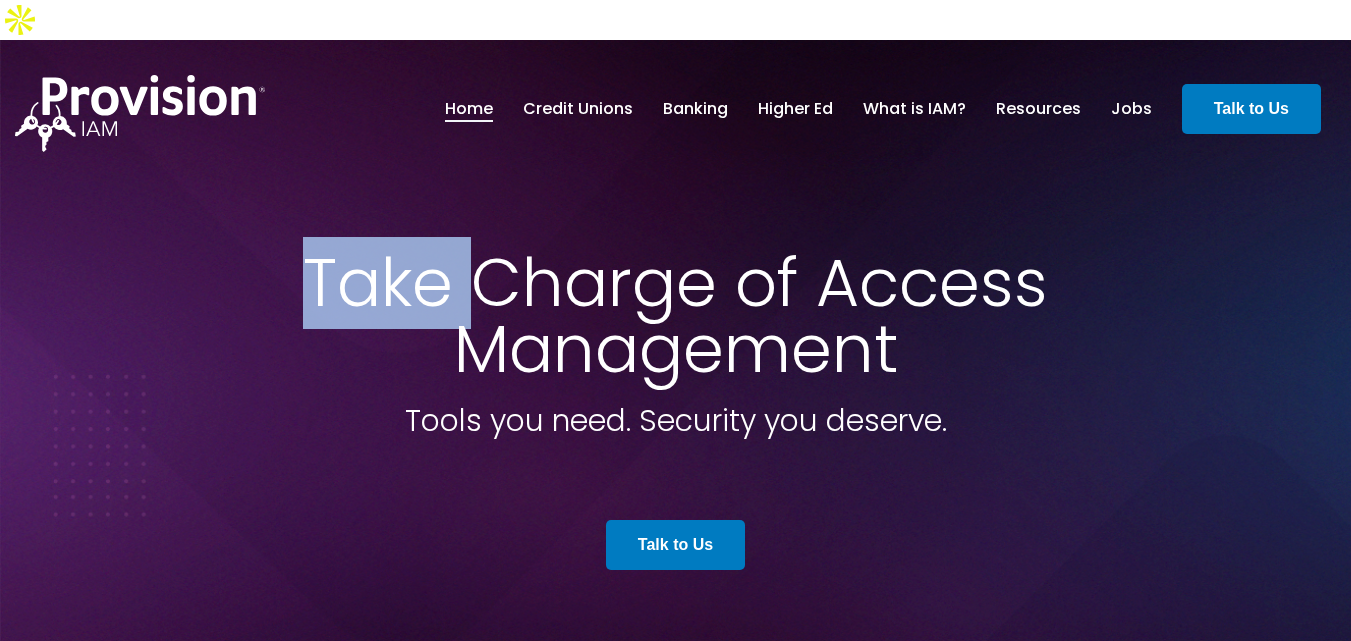 click on "Take Charge of Access Management" at bounding box center (676, 316) 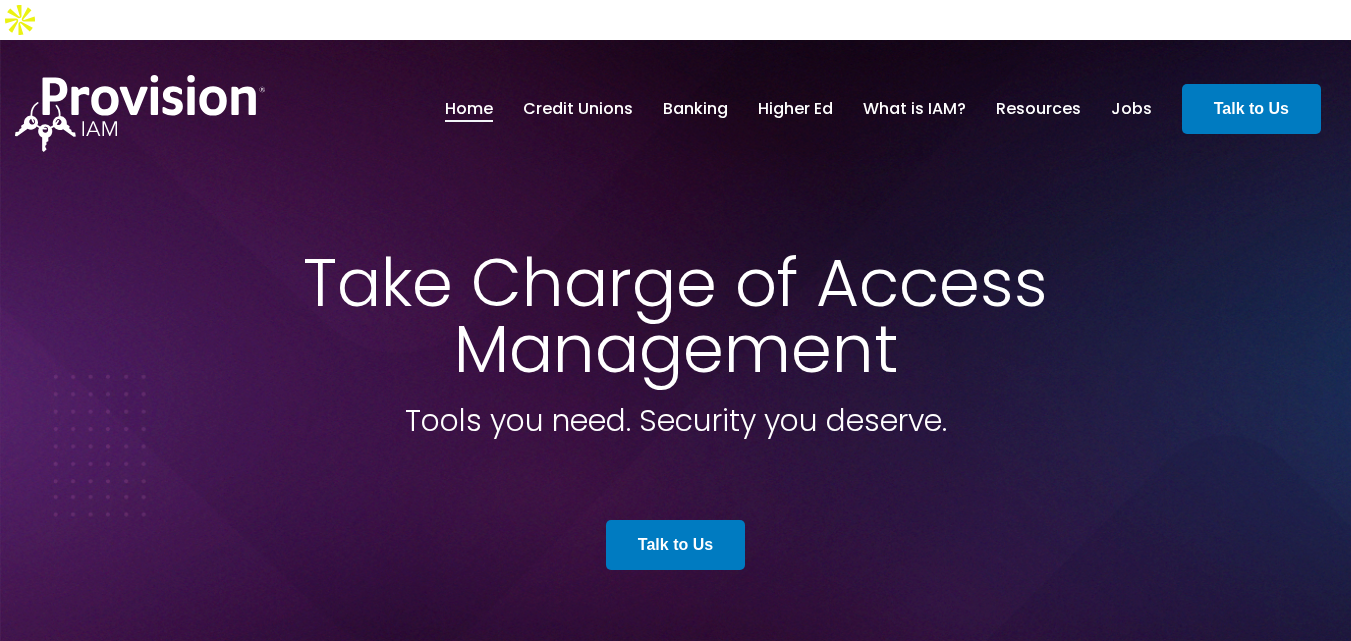 drag, startPoint x: 491, startPoint y: 153, endPoint x: 508, endPoint y: 142, distance: 20.248457 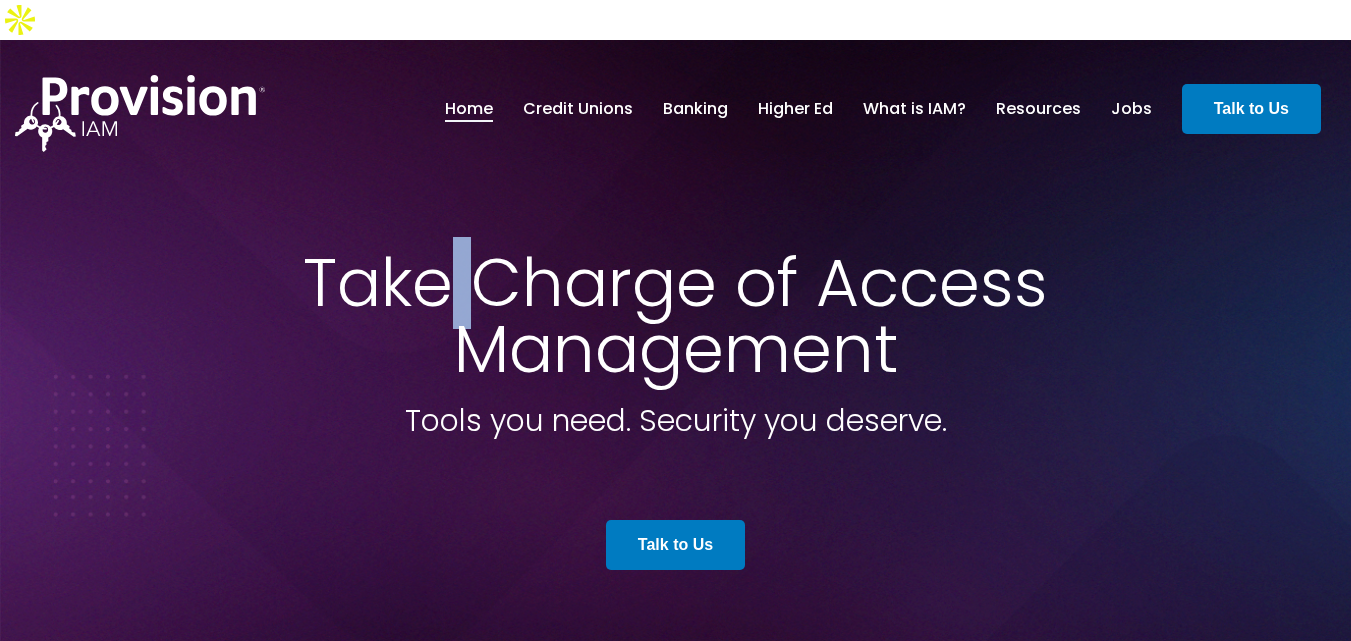 click on "Take Charge of Access Management" at bounding box center (675, 316) 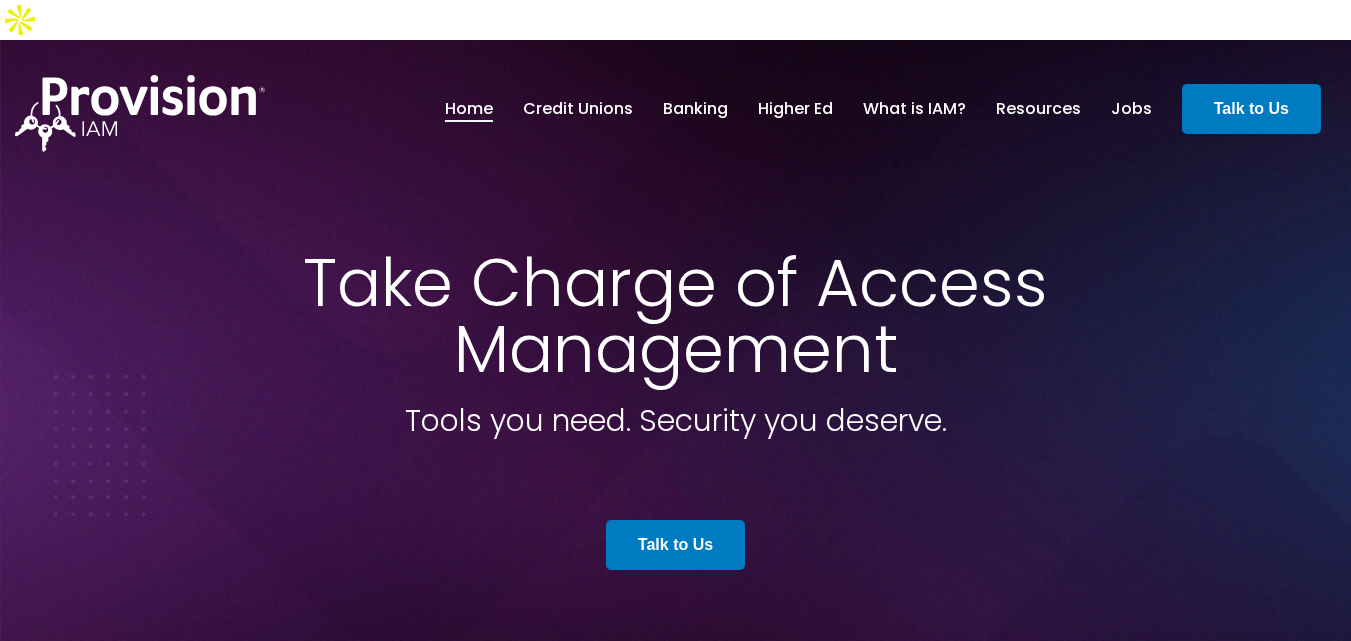 click on "Take Charge of Access Management" at bounding box center (675, 316) 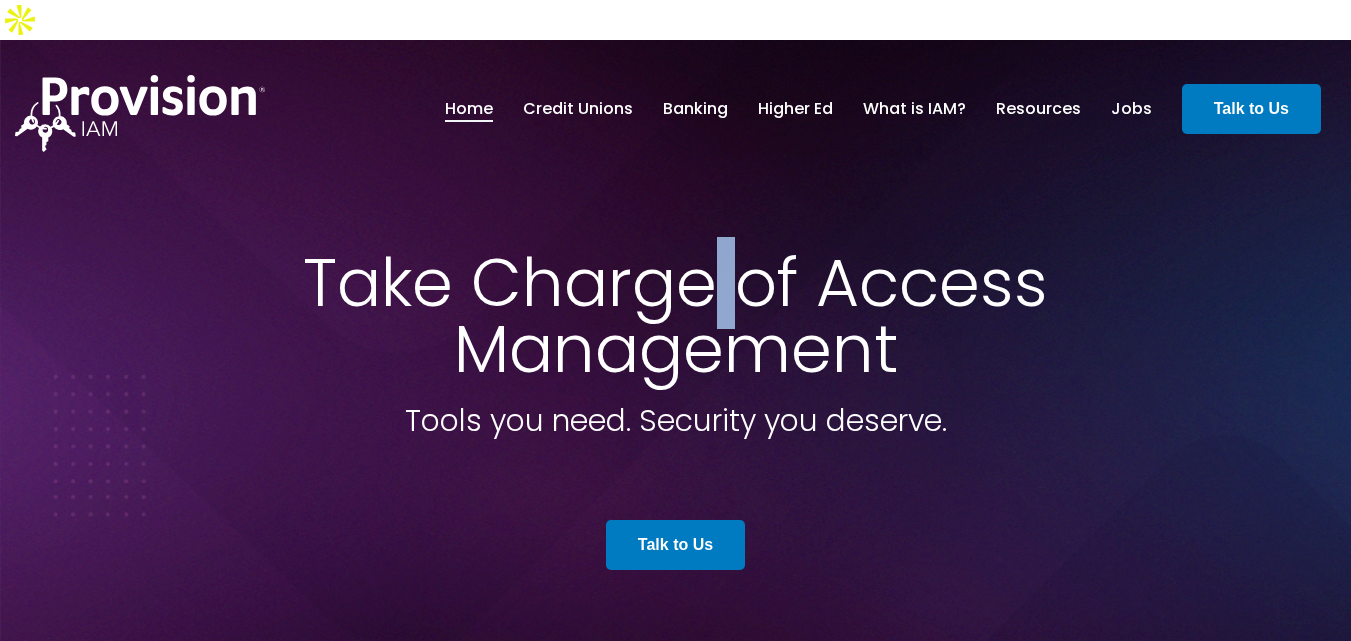click on "Take Charge of Access Management" at bounding box center (675, 316) 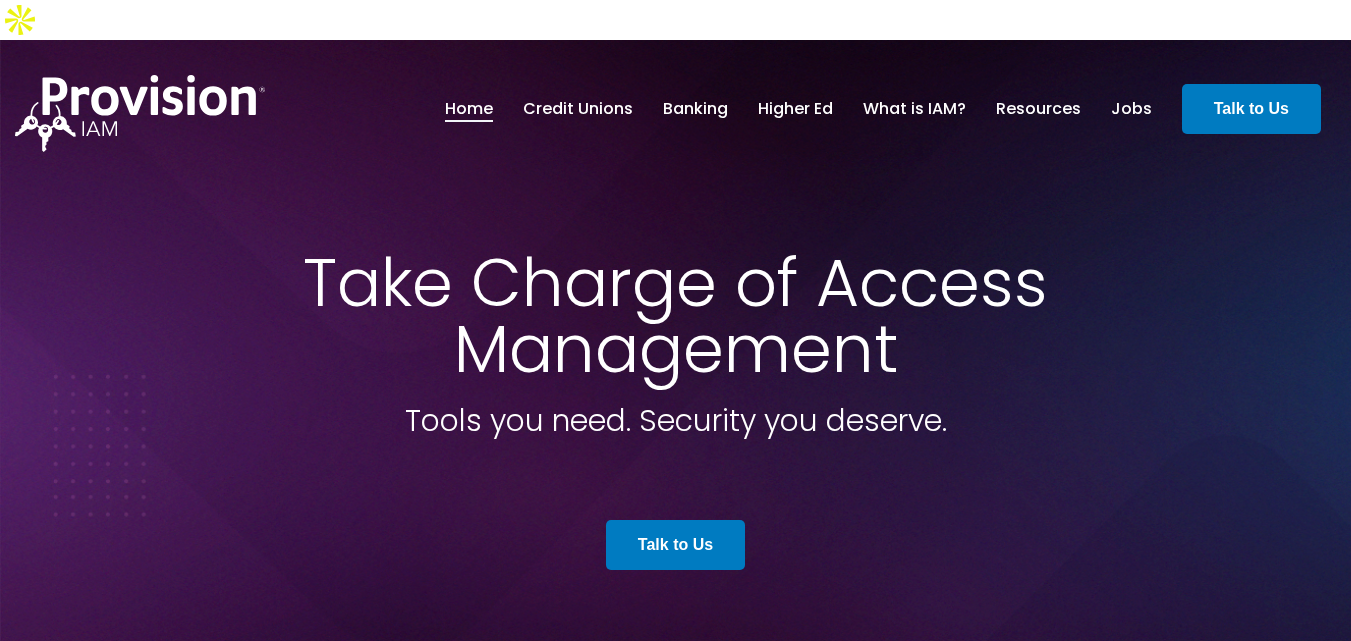 click on "Take Charge of Access Management" at bounding box center [675, 316] 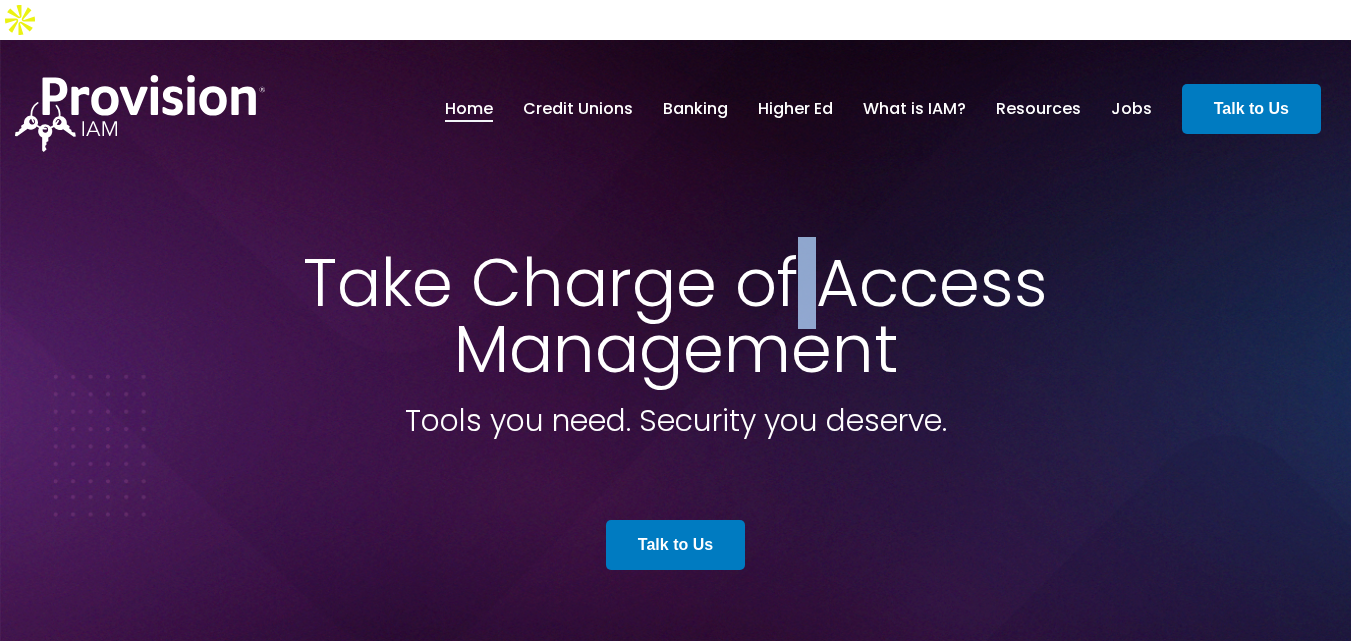 click on "Take Charge of Access Management" at bounding box center (675, 316) 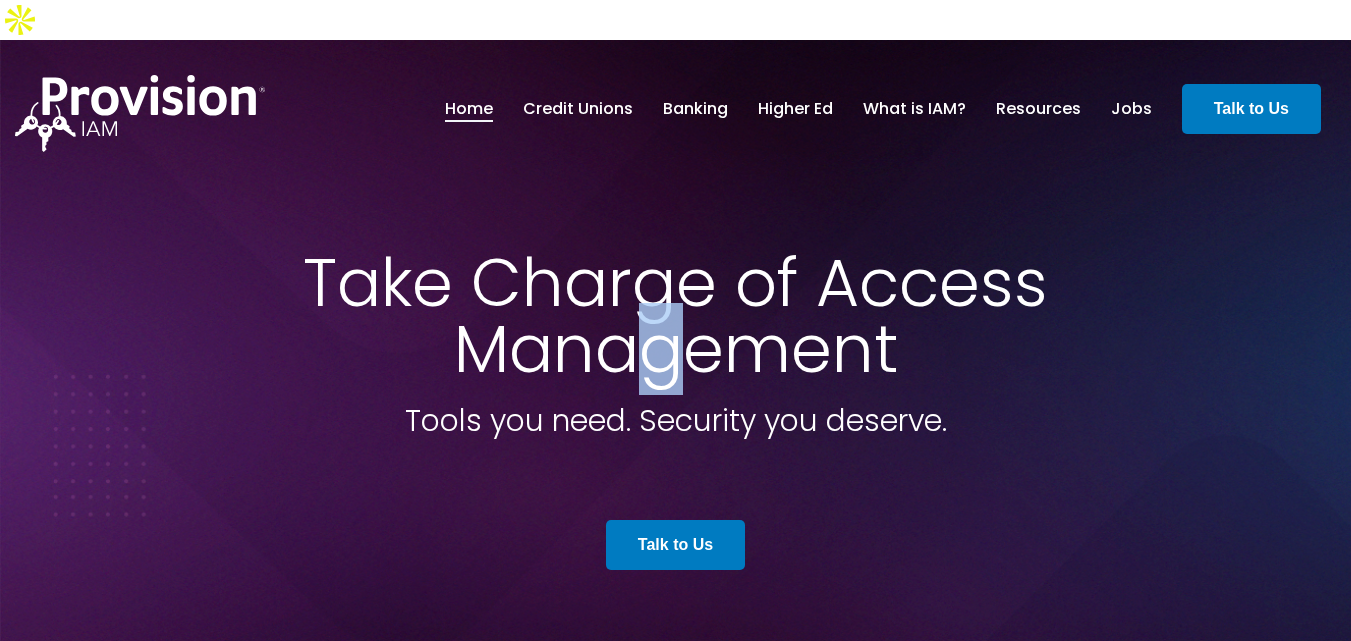 drag, startPoint x: 663, startPoint y: 291, endPoint x: 636, endPoint y: 295, distance: 27.294687 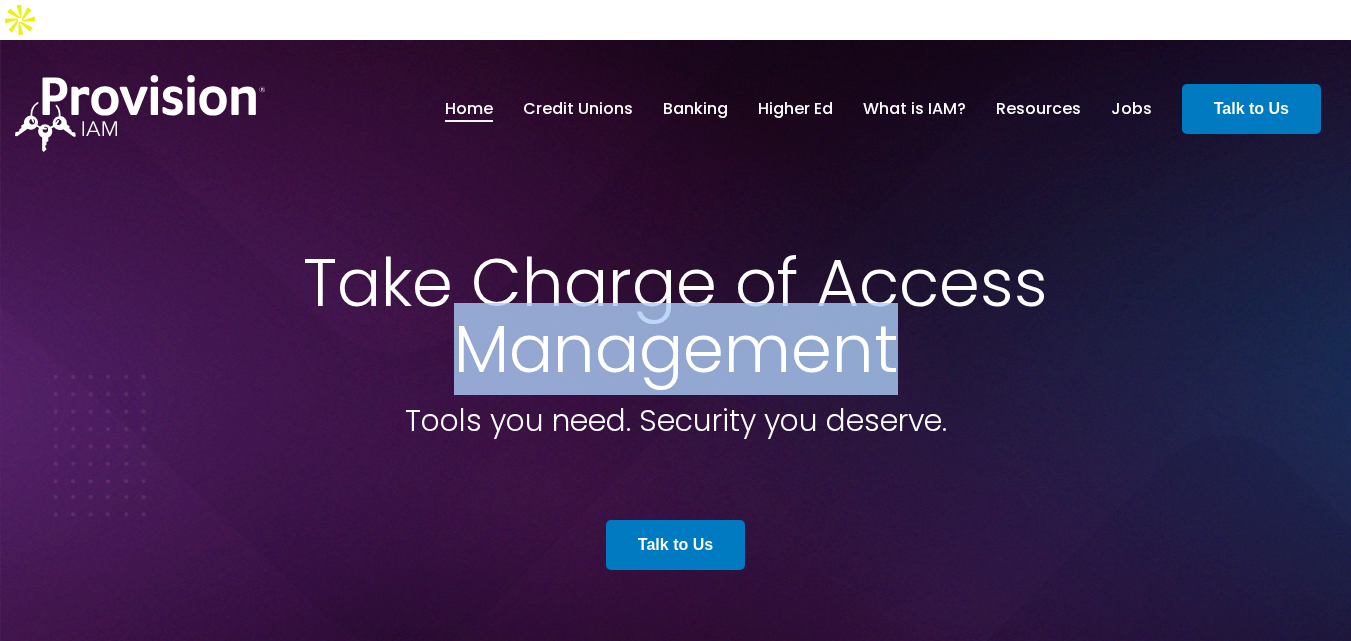 drag, startPoint x: 630, startPoint y: 298, endPoint x: 616, endPoint y: 300, distance: 14.142136 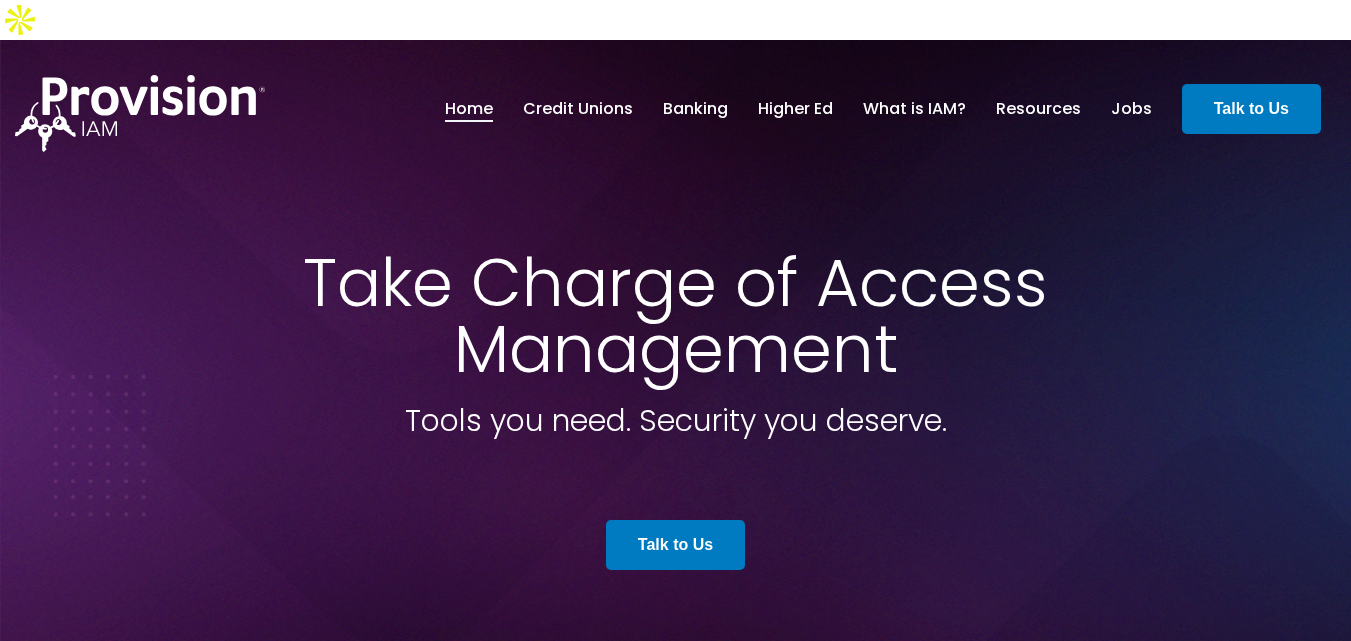 click at bounding box center (675, 374) 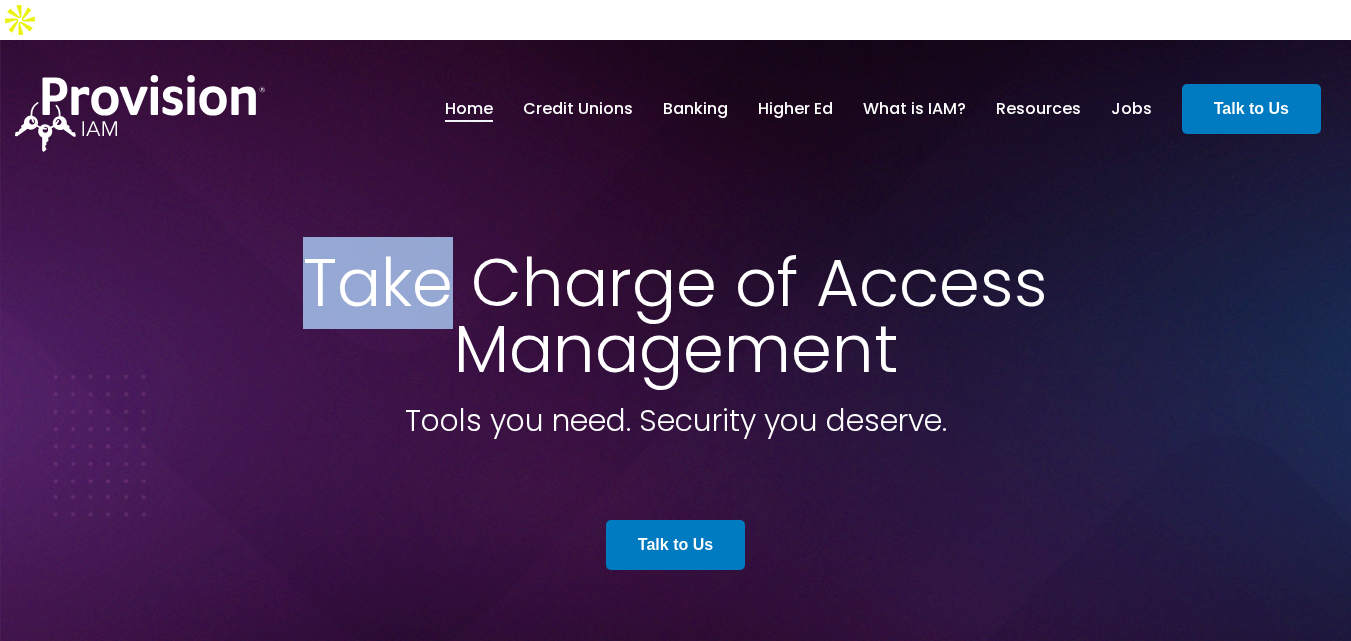 drag, startPoint x: 349, startPoint y: 260, endPoint x: 336, endPoint y: 254, distance: 14.3178215 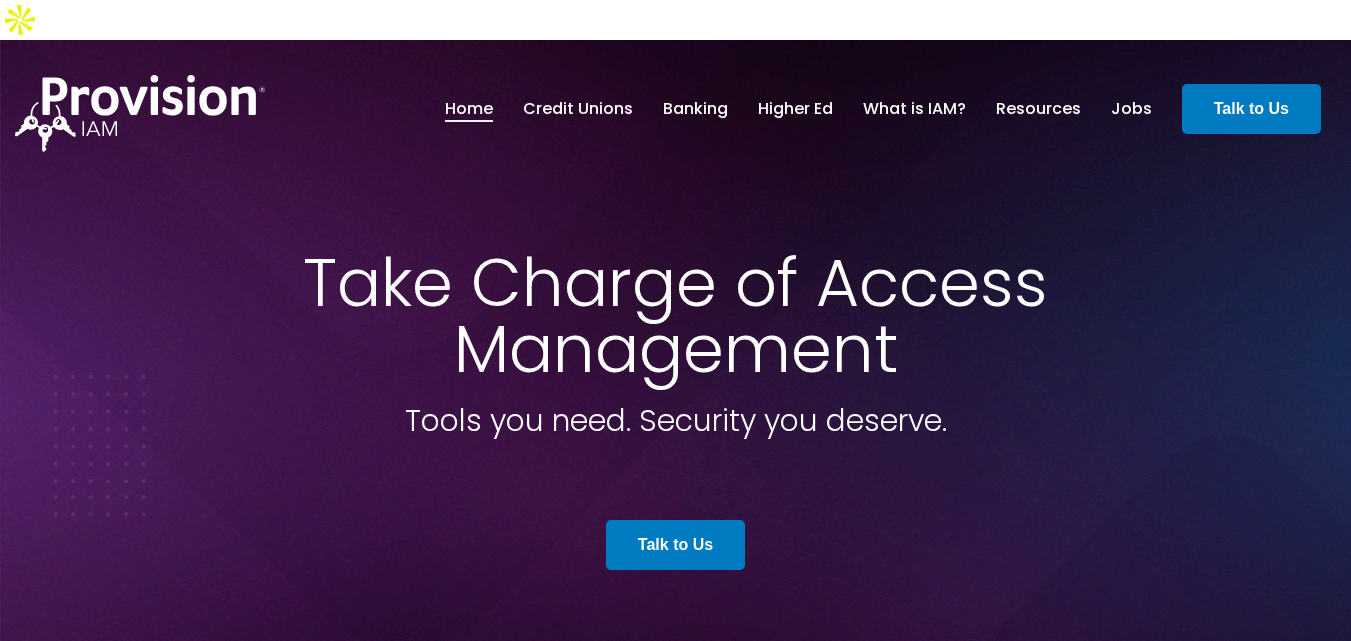 click at bounding box center [675, 374] 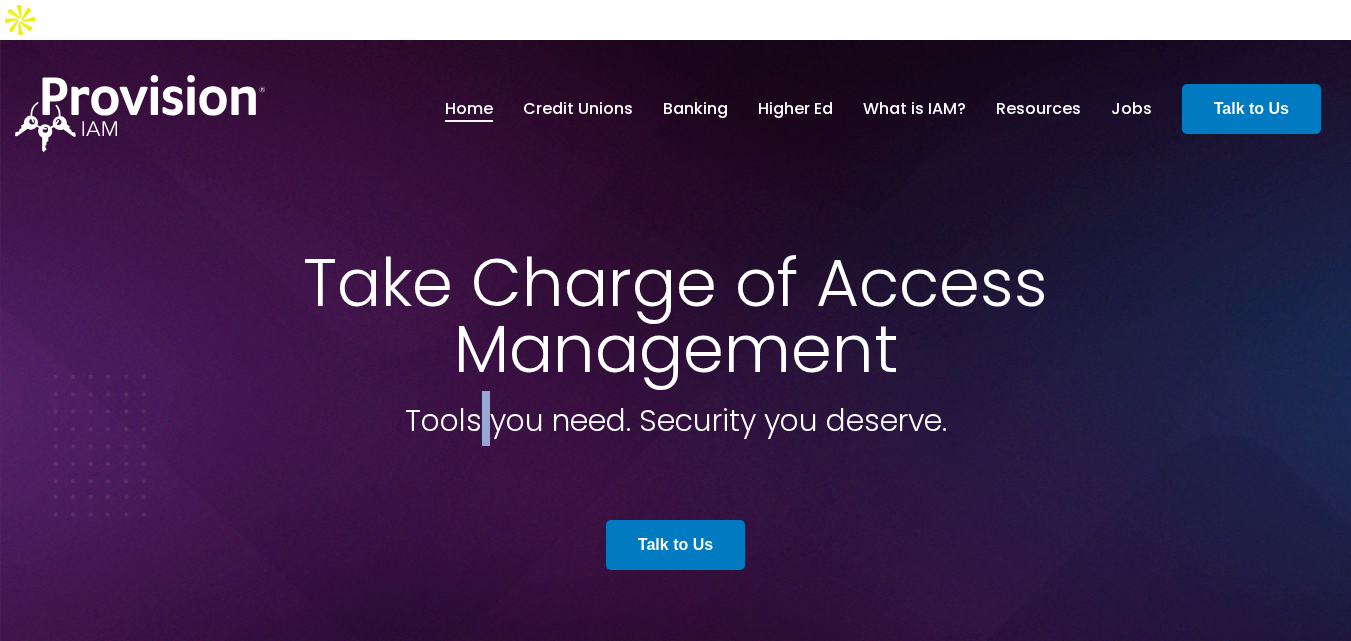 click on "Tools you need. Security you deserve." at bounding box center (676, 420) 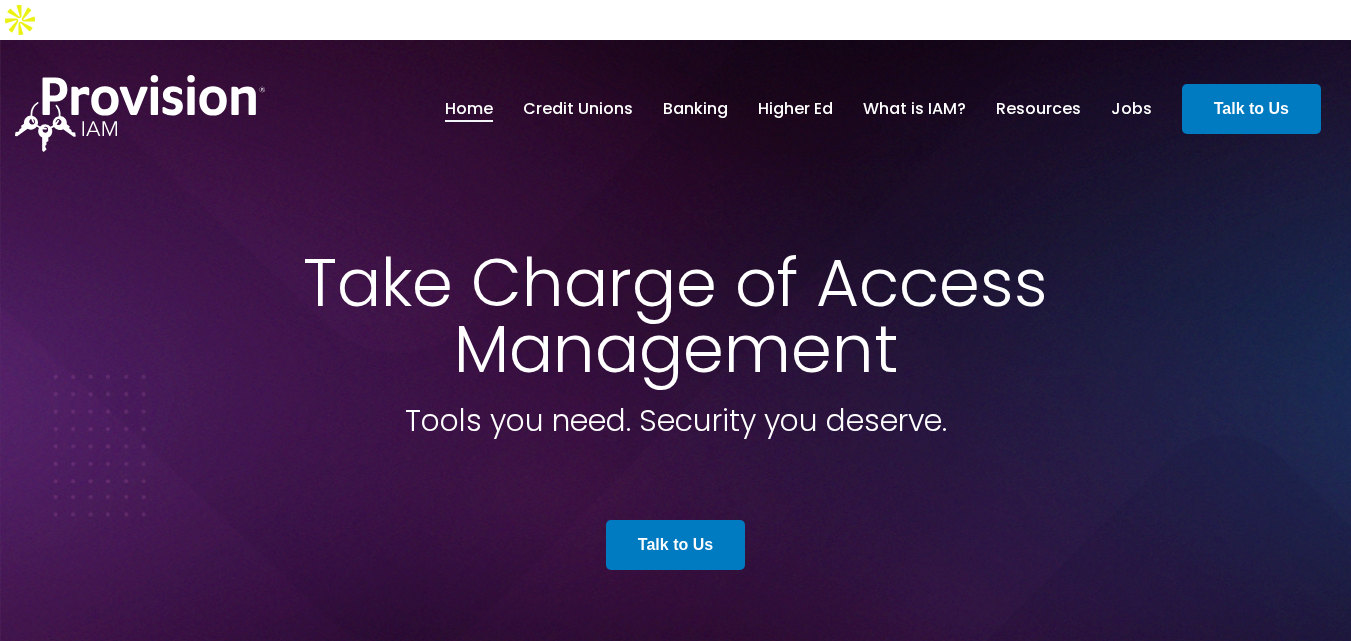 click on "Tools you need. Security you deserve." at bounding box center (676, 420) 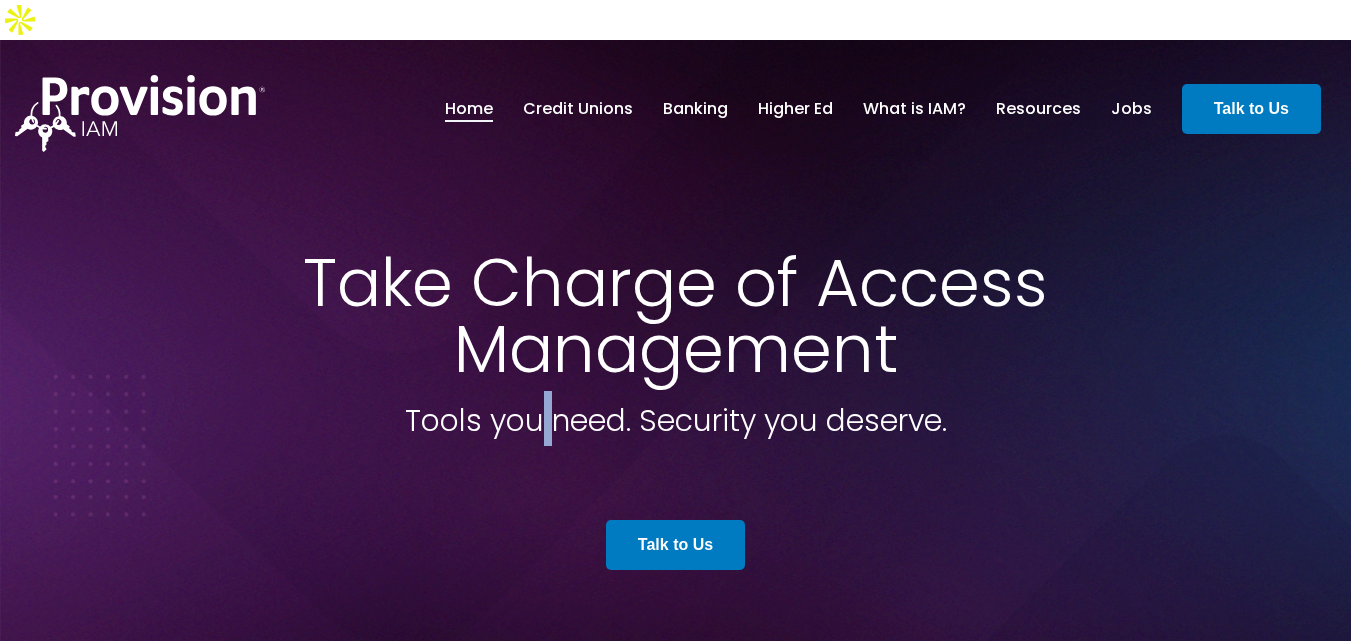 click on "Tools you need. Security you deserve." at bounding box center (676, 420) 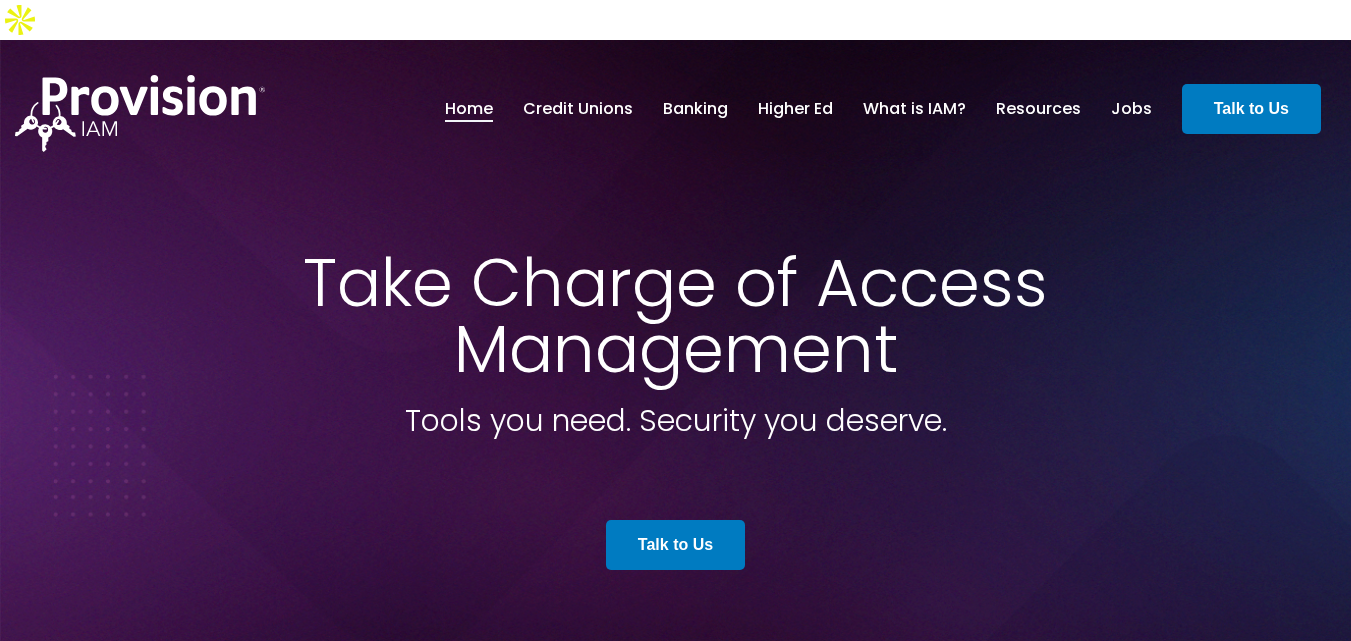 click on "Tools you need. Security you deserve." at bounding box center [676, 420] 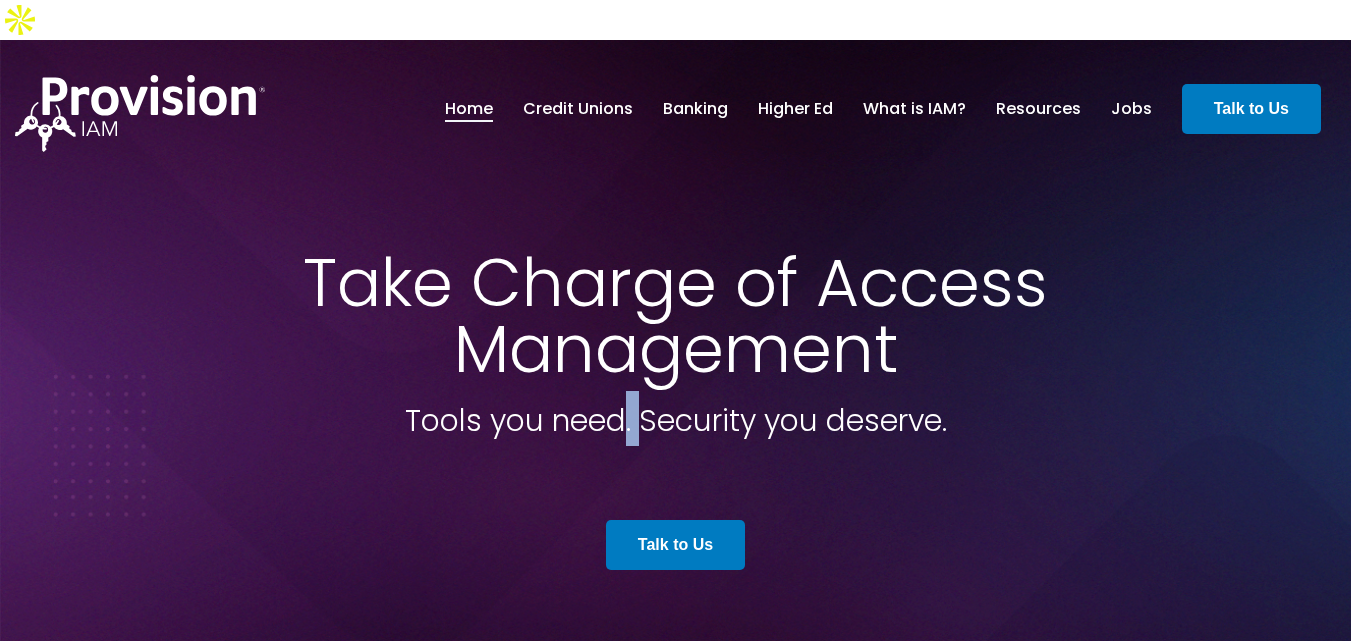 click on "Tools you need. Security you deserve." at bounding box center [676, 420] 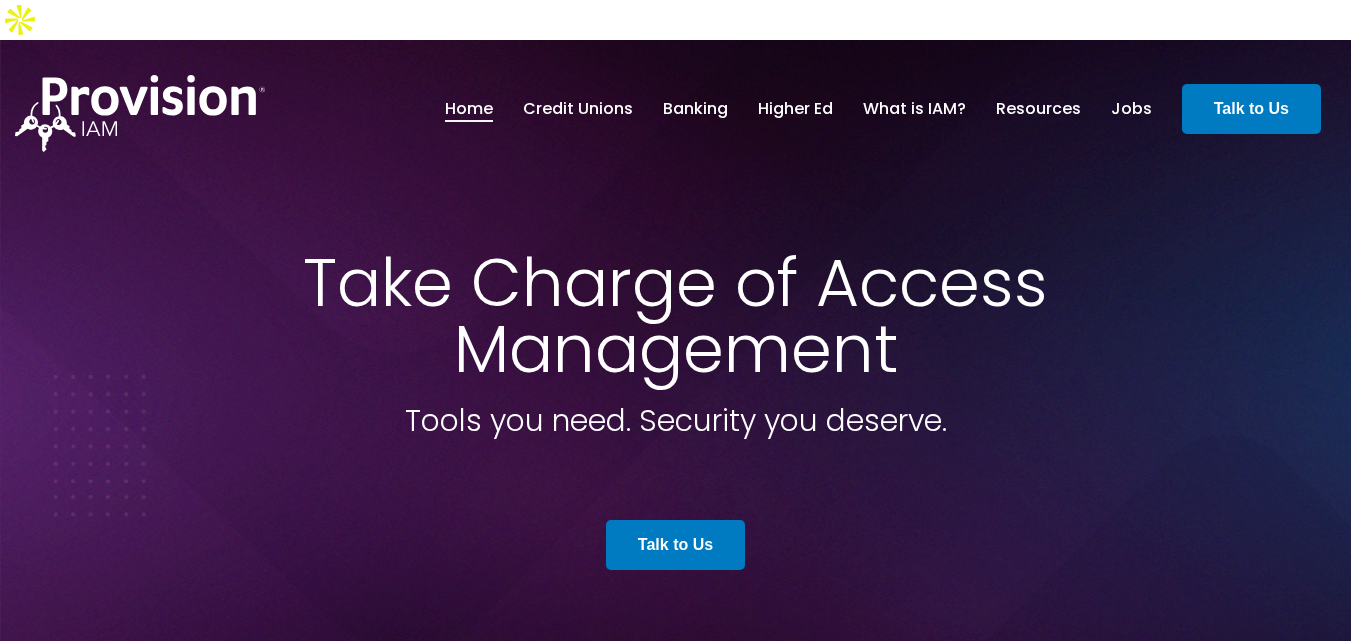 click on "Take Charge of Access Management" at bounding box center (675, 316) 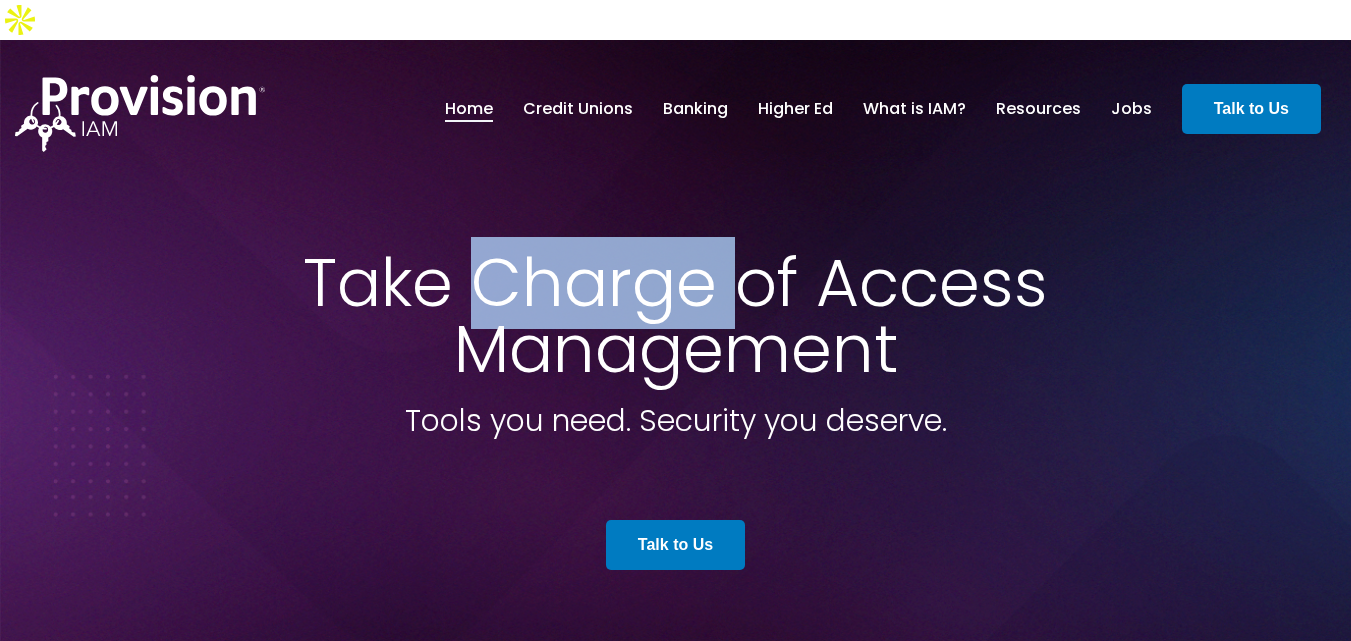click on "Take Charge of Access Management" at bounding box center (675, 316) 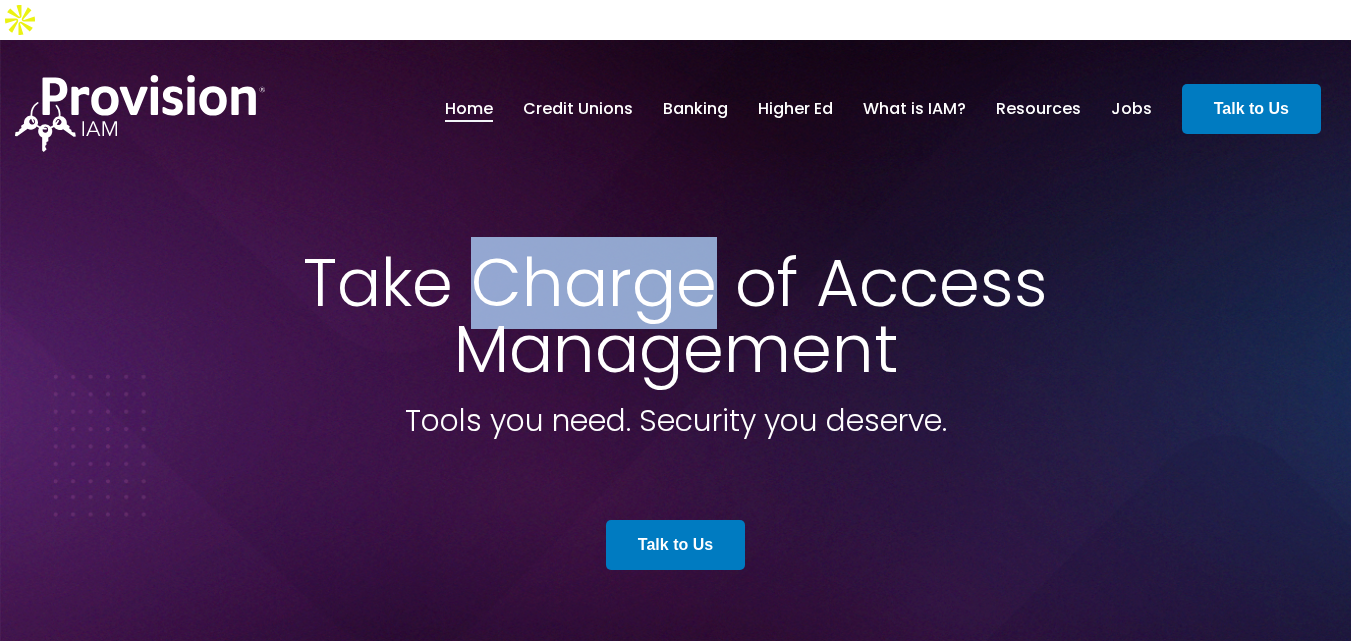 drag, startPoint x: 596, startPoint y: 245, endPoint x: 585, endPoint y: 244, distance: 11.045361 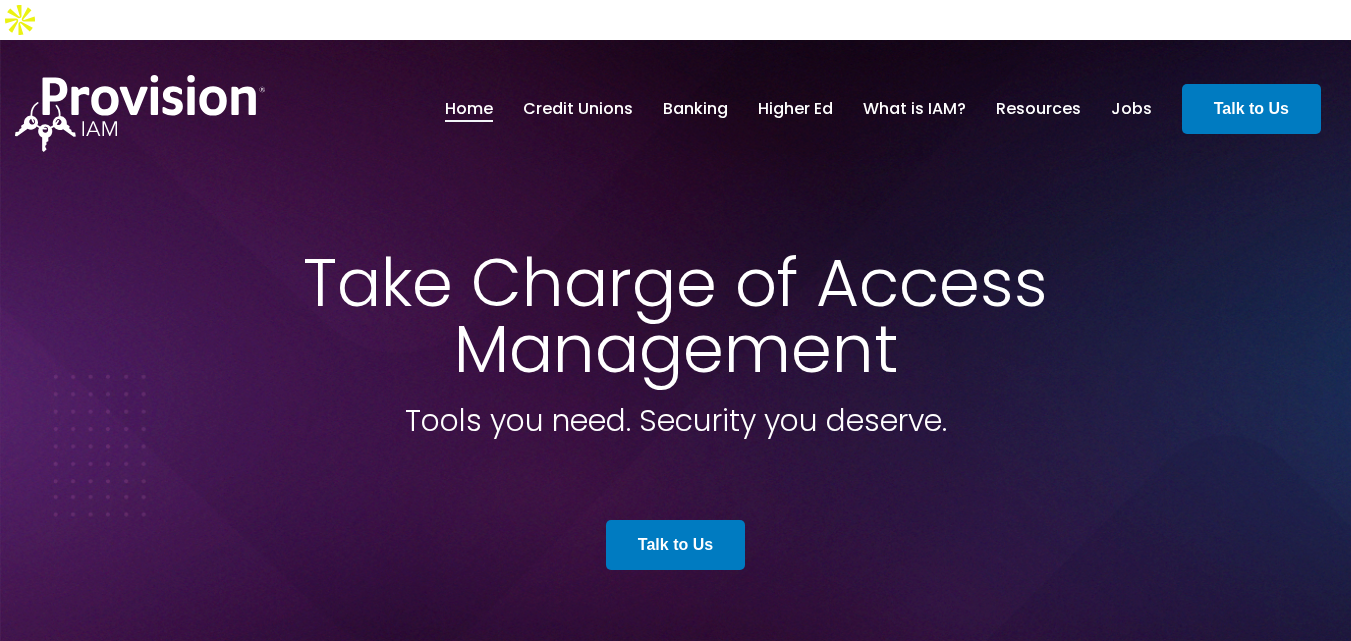 click on "Take Charge of Access Management" at bounding box center (675, 316) 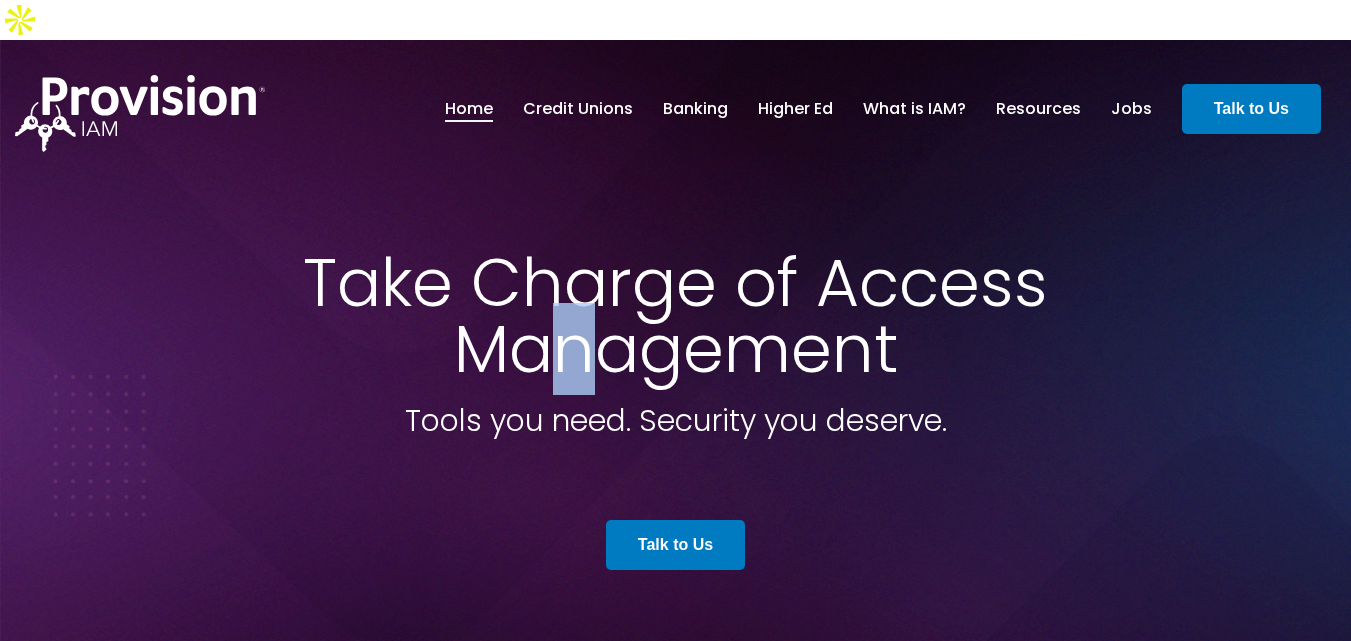drag, startPoint x: 560, startPoint y: 309, endPoint x: 577, endPoint y: 302, distance: 18.384777 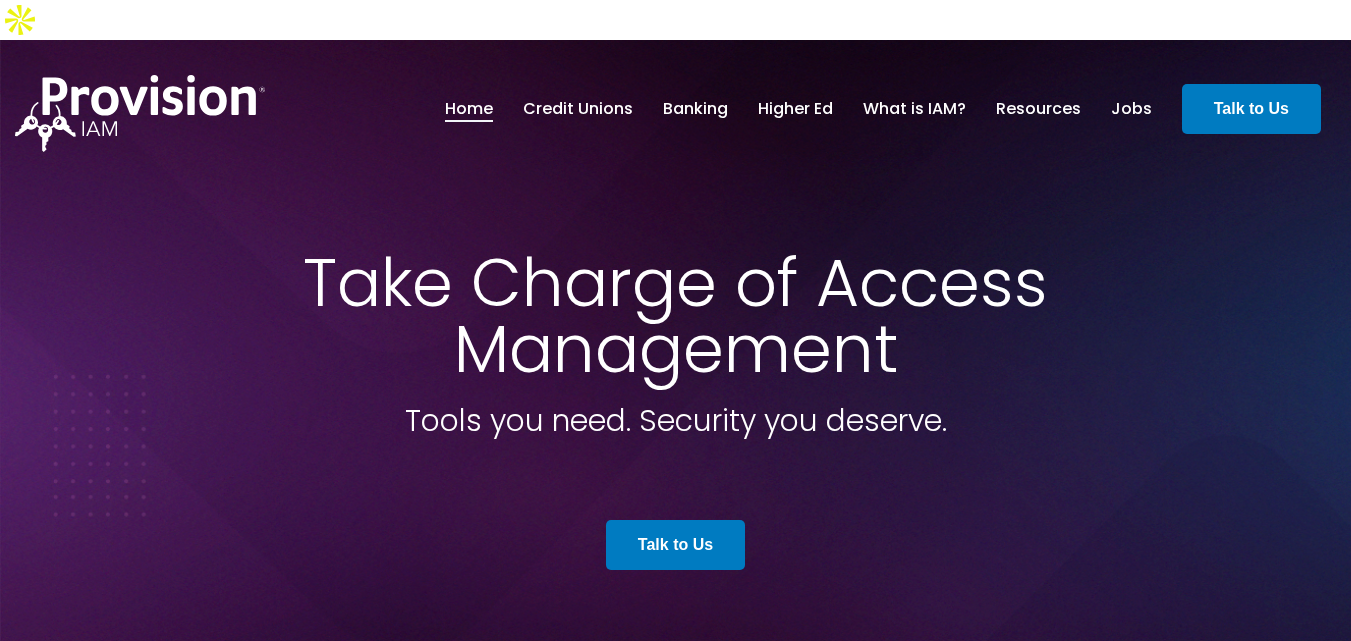 drag, startPoint x: 574, startPoint y: 245, endPoint x: 583, endPoint y: 252, distance: 11.401754 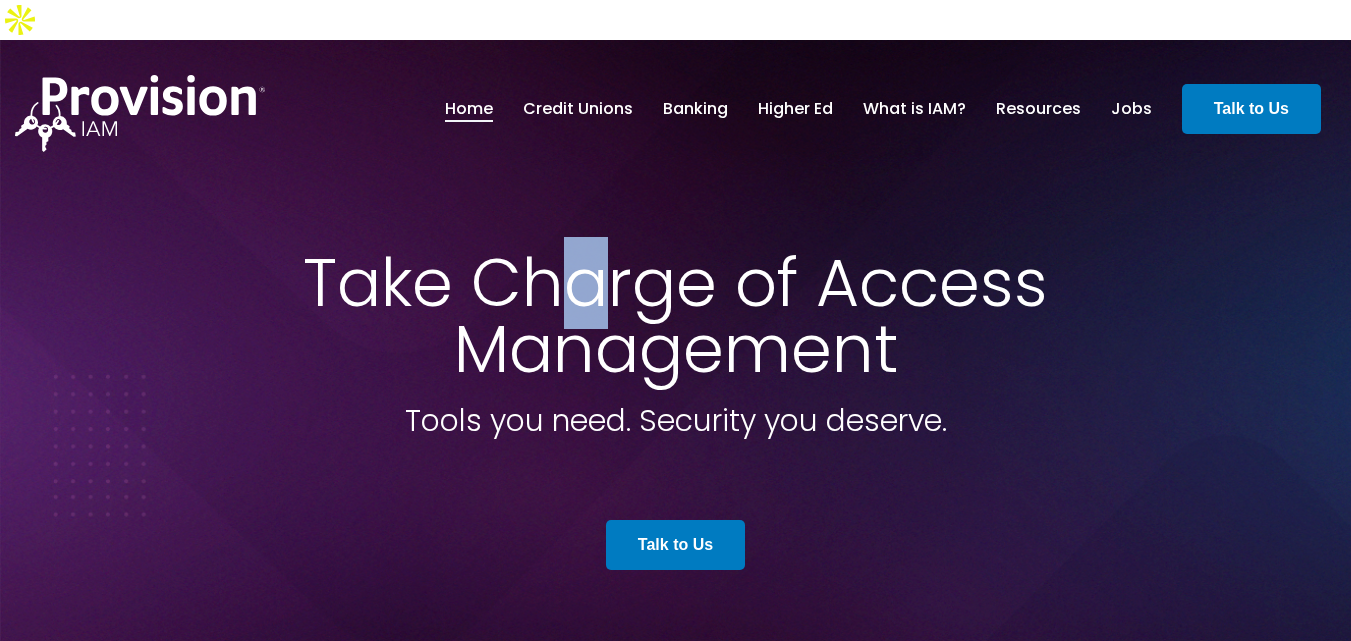 drag, startPoint x: 569, startPoint y: 249, endPoint x: 588, endPoint y: 249, distance: 19 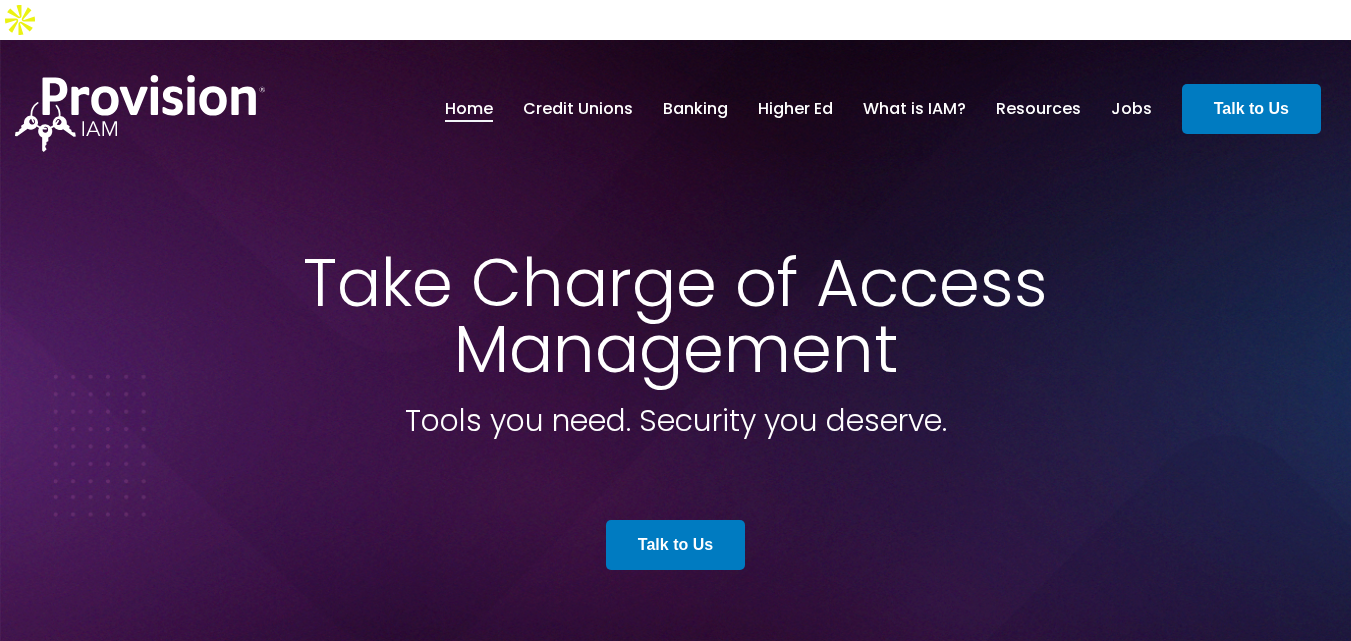 click on "Tools you need. Security you deserve." at bounding box center [676, 418] 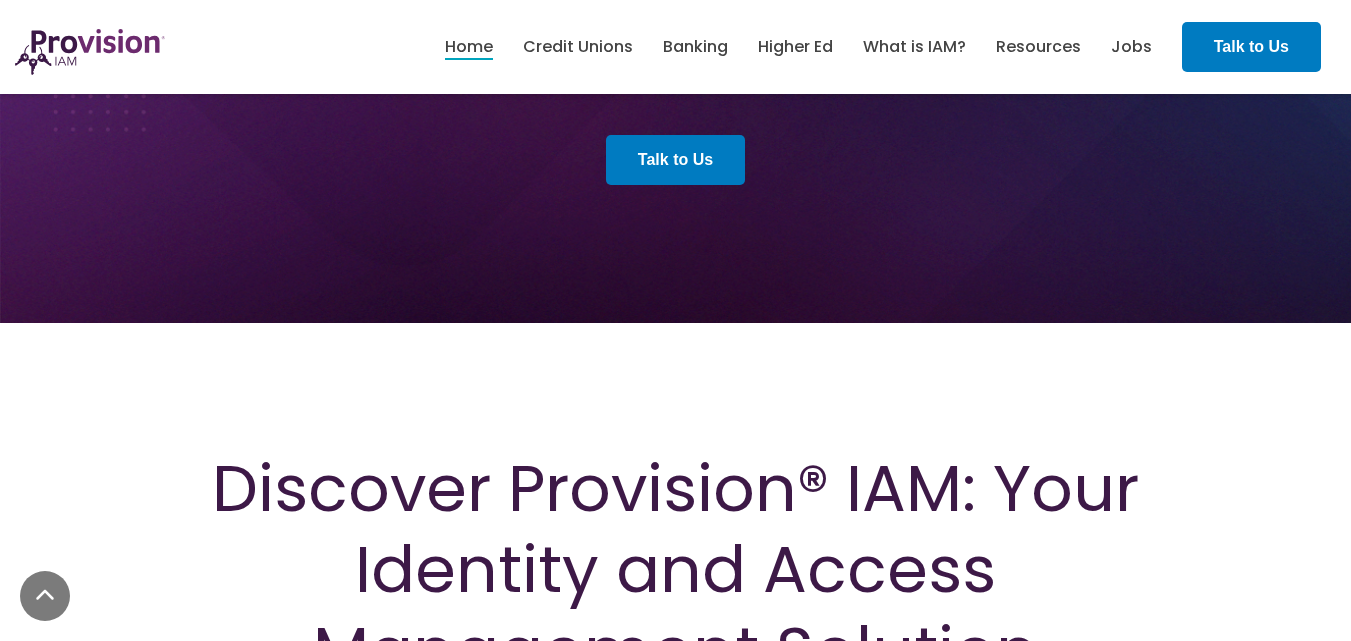 scroll, scrollTop: 400, scrollLeft: 0, axis: vertical 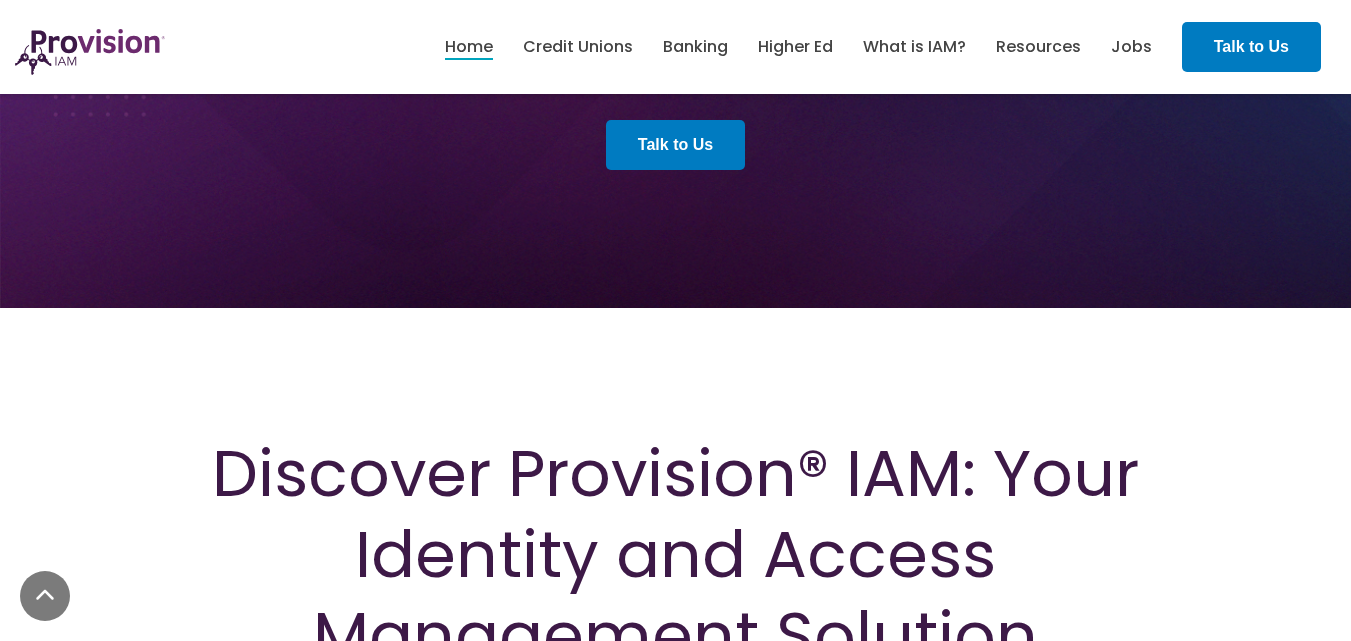 click on "Provision® IAM is designed to meet the unique needs of banks and credit unions. You face many pressures:
- Adhering to stringent regulatory and compliance demands
- Defending against sophisticated cyber attacks
- Maintaining personalized customer service
What is   IAM )
Talk to Us" at bounding box center (675, 894) 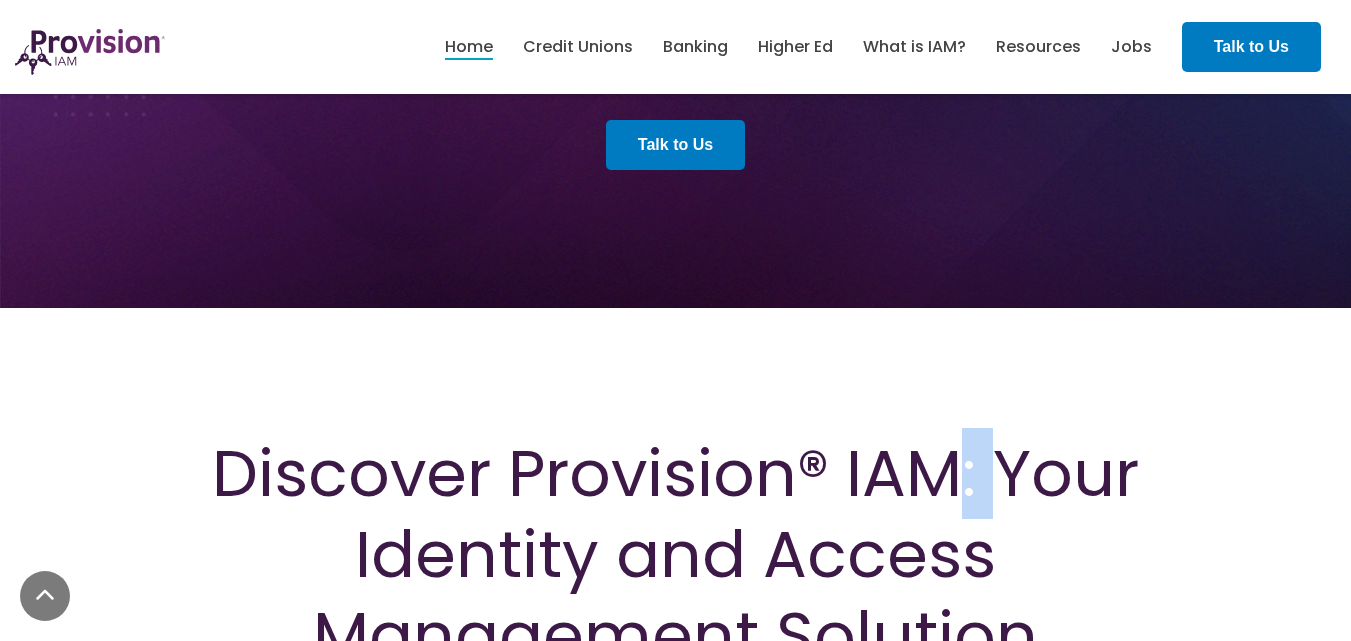 click on "Provision® IAM is designed to meet the unique needs of banks and credit unions. You face many pressures:
- Adhering to stringent regulatory and compliance demands
- Defending against sophisticated cyber attacks
- Maintaining personalized customer service
What is   IAM )
Talk to Us" at bounding box center (675, 894) 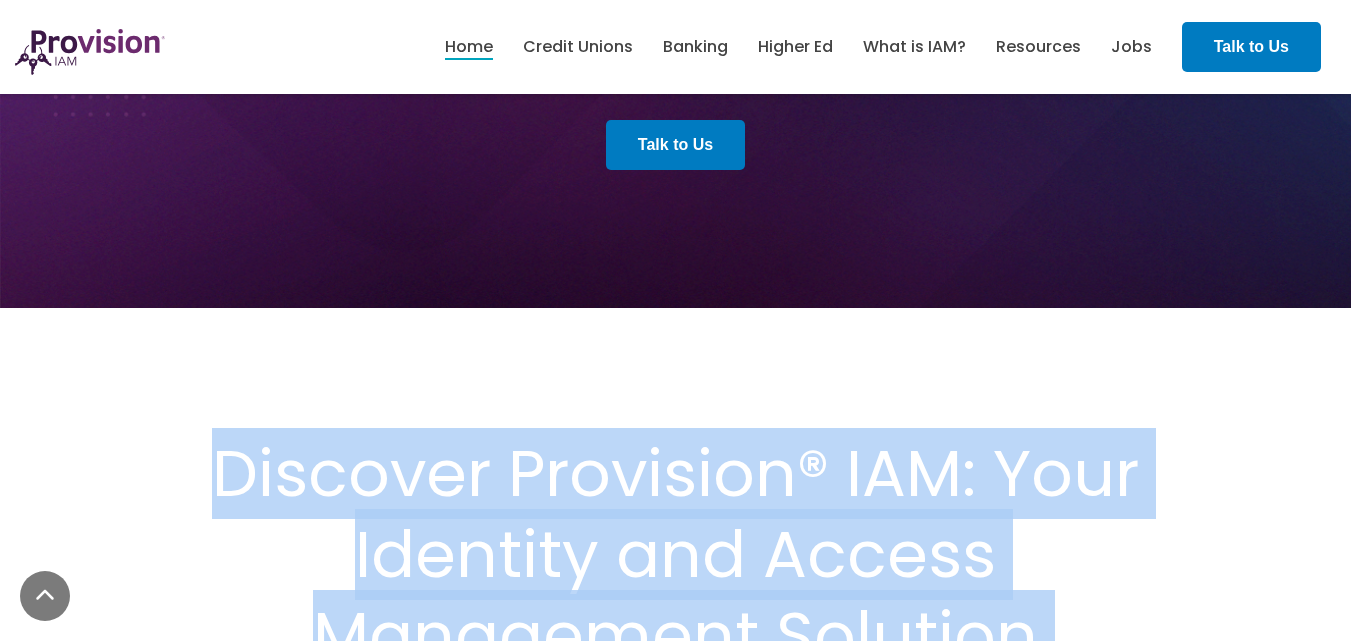 click on "Provision® IAM is designed to meet the unique needs of banks and credit unions. You face many pressures:
- Adhering to stringent regulatory and compliance demands
- Defending against sophisticated cyber attacks
- Maintaining personalized customer service
What is   IAM )
Talk to Us" at bounding box center (675, 894) 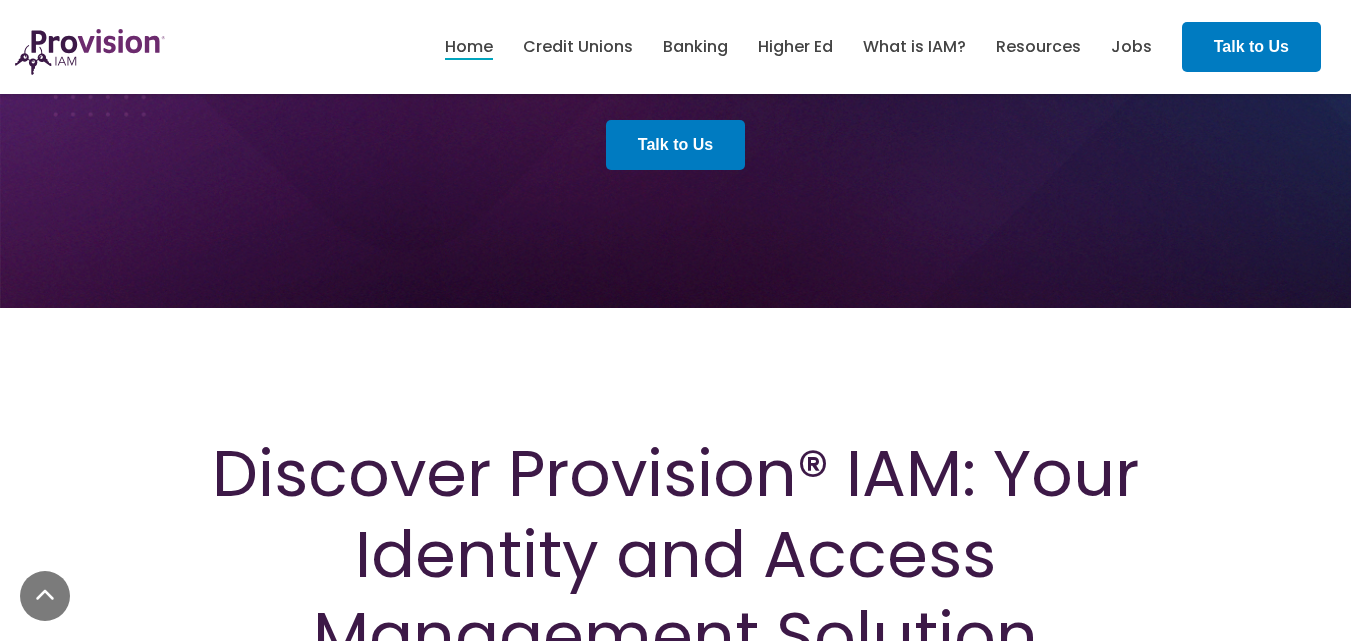 click at bounding box center [675, -26] 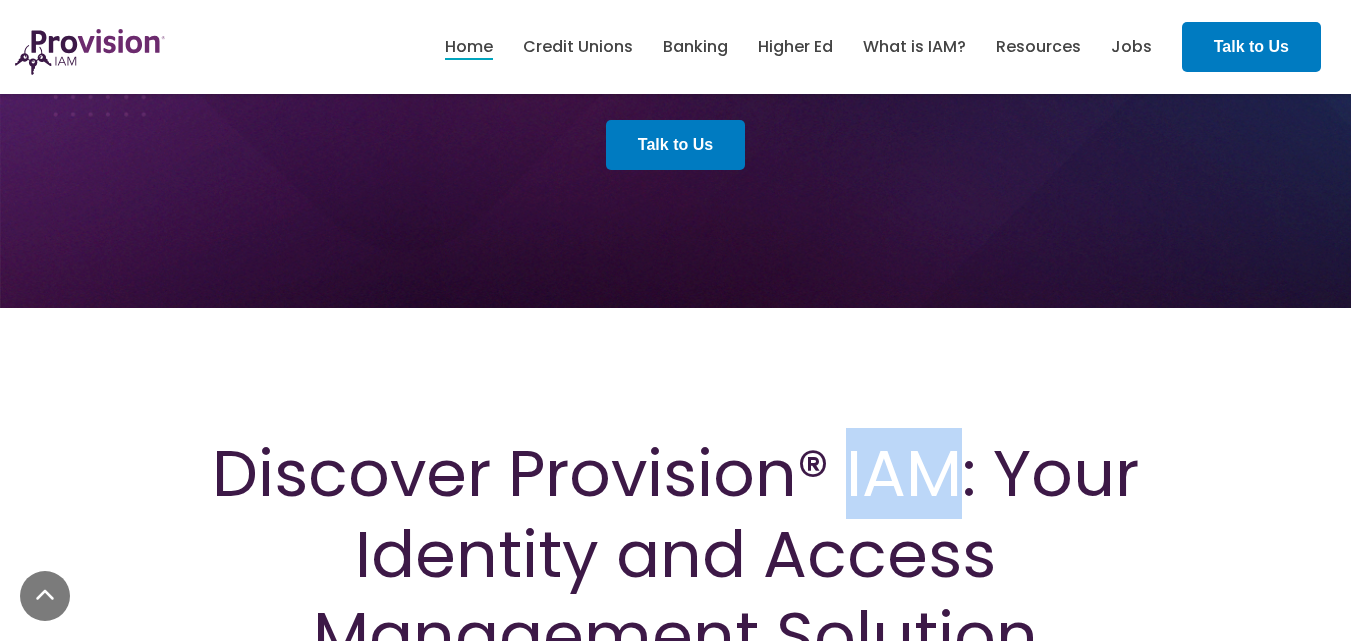 click on "Provision® IAM is designed to meet the unique needs of banks and credit unions. You face many pressures:
- Adhering to stringent regulatory and compliance demands
- Defending against sophisticated cyber attacks
- Maintaining personalized customer service
What is   IAM )
Talk to Us" at bounding box center (675, 894) 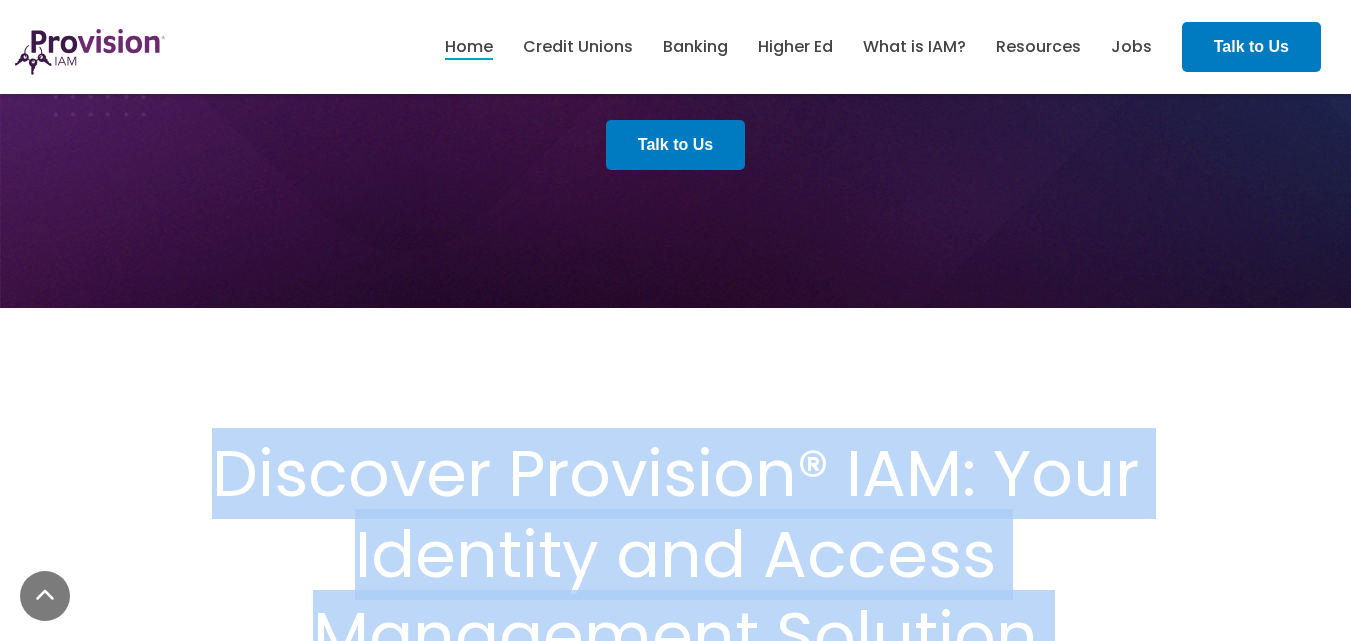 click on "Provision® IAM is designed to meet the unique needs of banks and credit unions. You face many pressures:
- Adhering to stringent regulatory and compliance demands
- Defending against sophisticated cyber attacks
- Maintaining personalized customer service
What is   IAM )
Talk to Us" at bounding box center [675, 894] 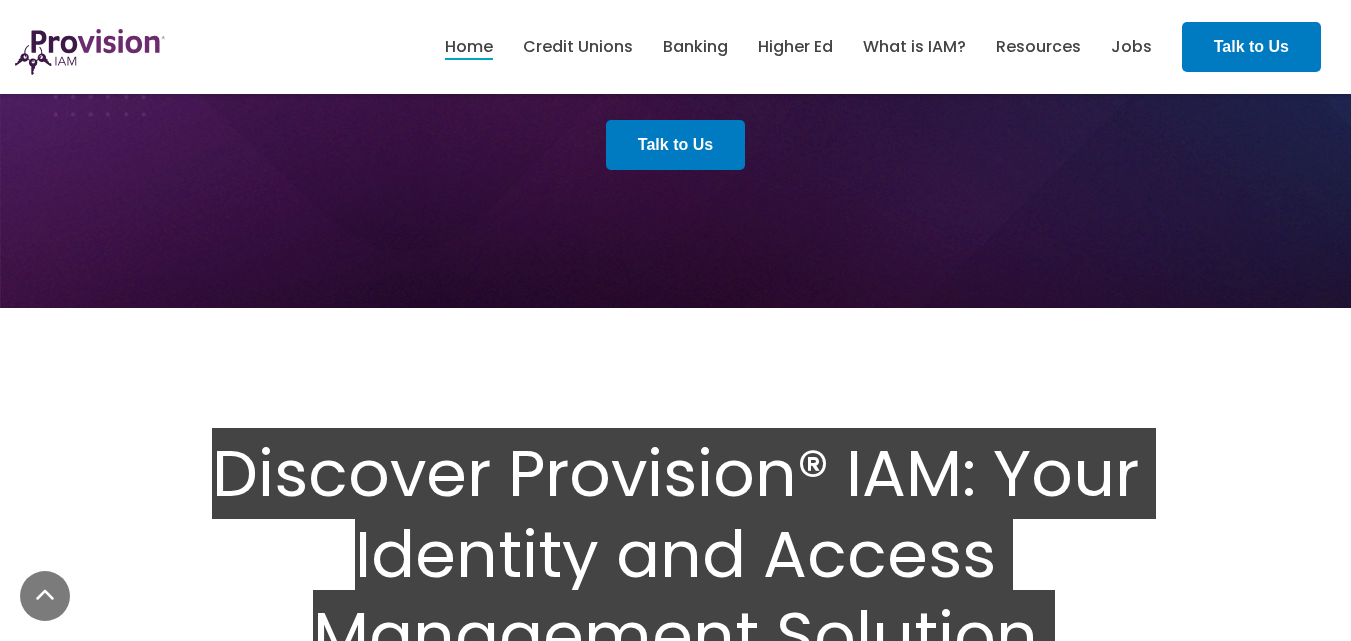 click on "Provision® IAM is designed to meet the unique needs of banks and credit unions. You face many pressures:
- Adhering to stringent regulatory and compliance demands
- Defending against sophisticated cyber attacks
- Maintaining personalized customer service
What is   IAM )
Talk to Us" at bounding box center (675, 894) 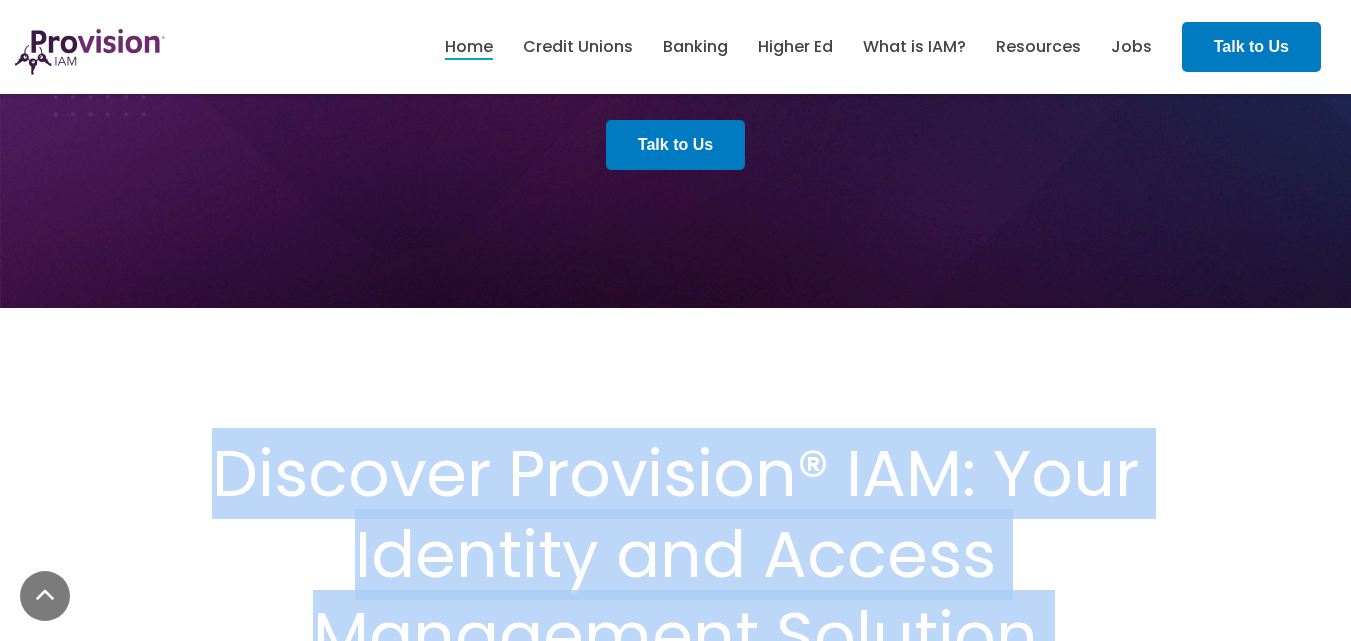click on "Provision® IAM is designed to meet the unique needs of banks and credit unions. You face many pressures:
- Adhering to stringent regulatory and compliance demands
- Defending against sophisticated cyber attacks
- Maintaining personalized customer service
What is   IAM )
Talk to Us" at bounding box center [675, 894] 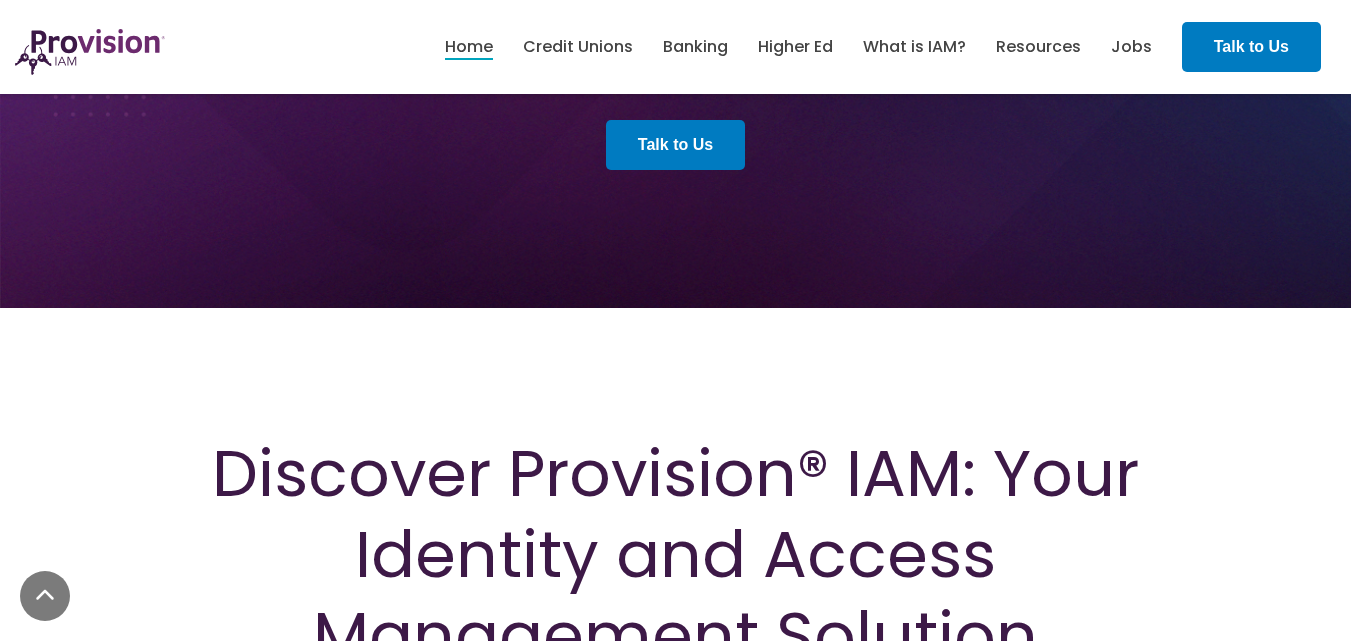 click on "Provision® IAM is designed to meet the unique needs of banks and credit unions. You face many pressures:
- Adhering to stringent regulatory and compliance demands
- Defending against sophisticated cyber attacks
- Maintaining personalized customer service
What is   IAM )
Talk to Us" at bounding box center (675, 894) 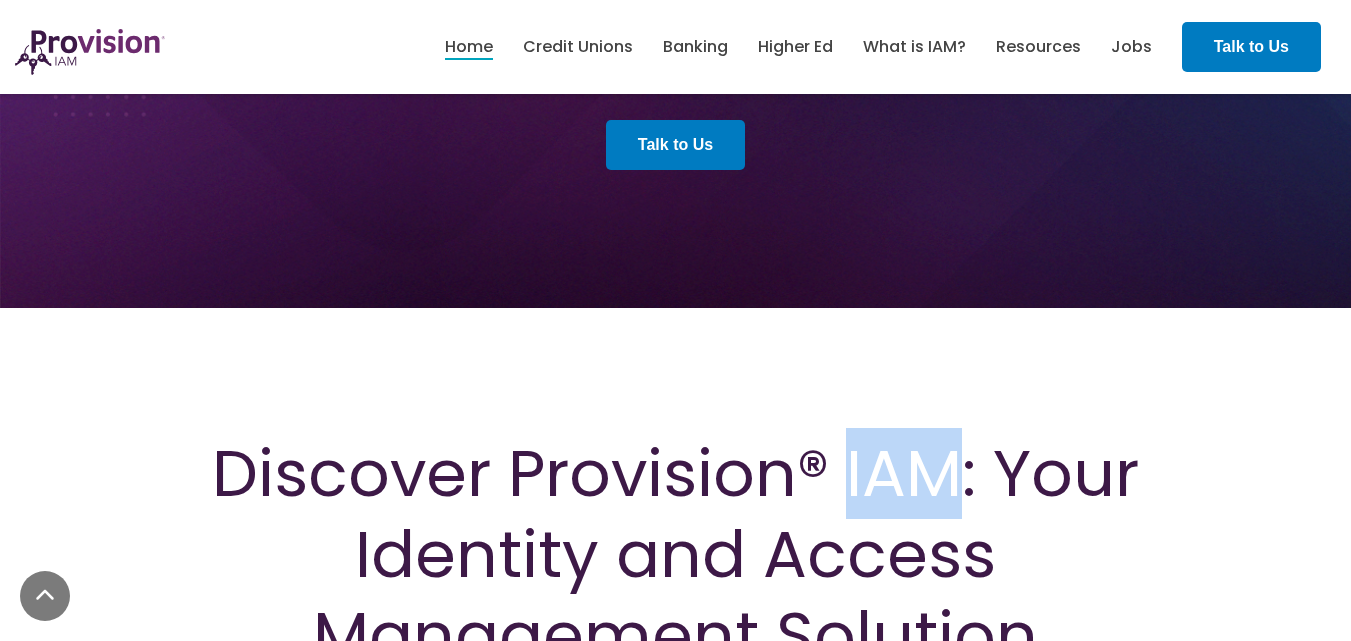 click on "Provision® IAM is designed to meet the unique needs of banks and credit unions. You face many pressures:
- Adhering to stringent regulatory and compliance demands
- Defending against sophisticated cyber attacks
- Maintaining personalized customer service
What is   IAM )
Talk to Us" at bounding box center [675, 894] 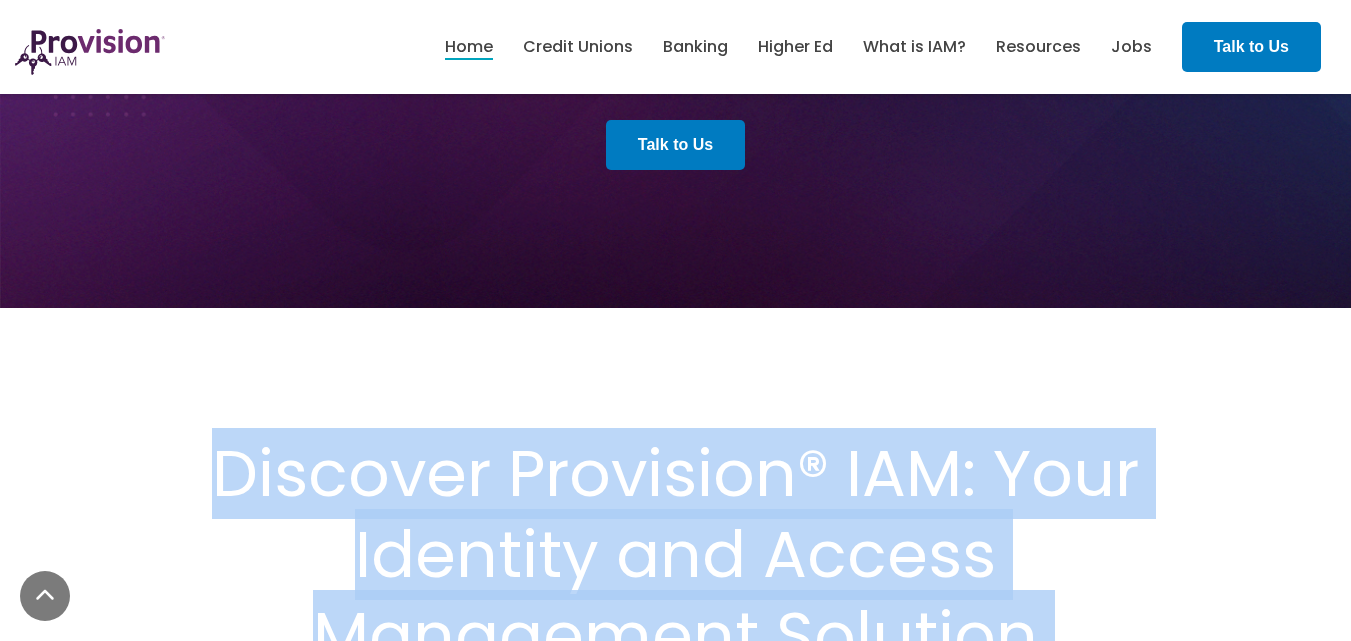 click on "Provision® IAM is designed to meet the unique needs of banks and credit unions. You face many pressures:
- Adhering to stringent regulatory and compliance demands
- Defending against sophisticated cyber attacks
- Maintaining personalized customer service
What is   IAM )
Talk to Us" at bounding box center [675, 894] 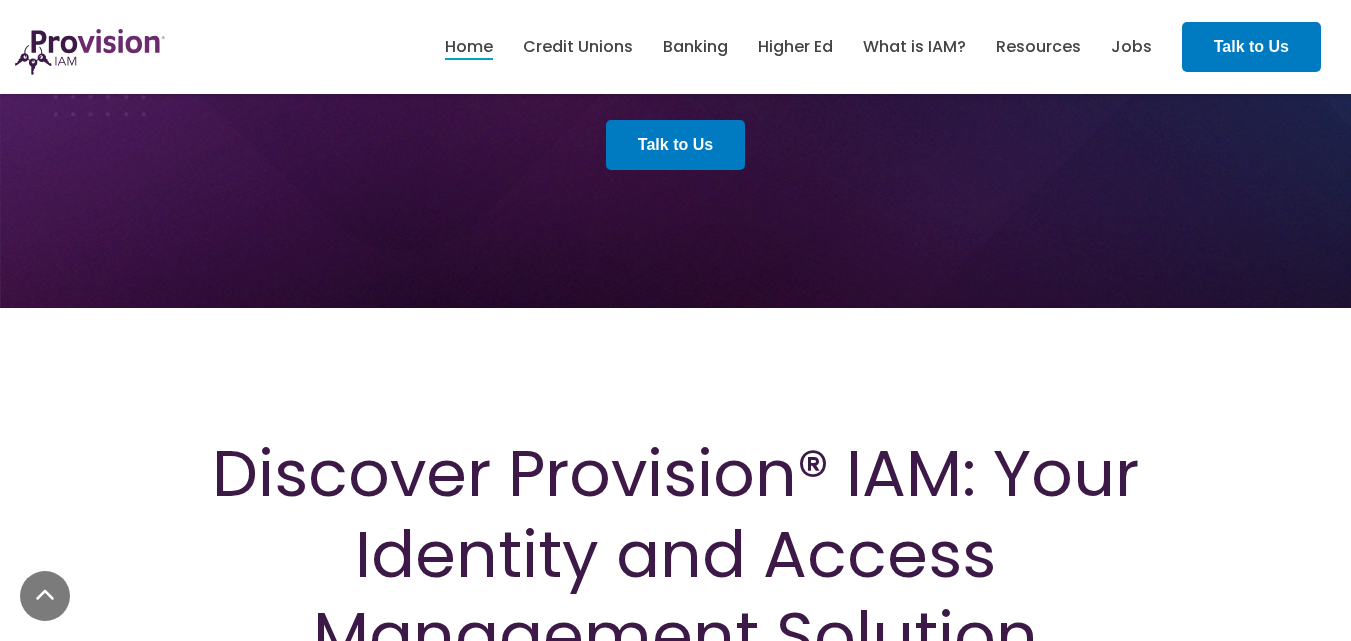 click on "Provision® IAM is designed to meet the unique needs of banks and credit unions. You face many pressures:
- Adhering to stringent regulatory and compliance demands
- Defending against sophisticated cyber attacks
- Maintaining personalized customer service
What is   IAM )
Talk to Us" at bounding box center [675, 894] 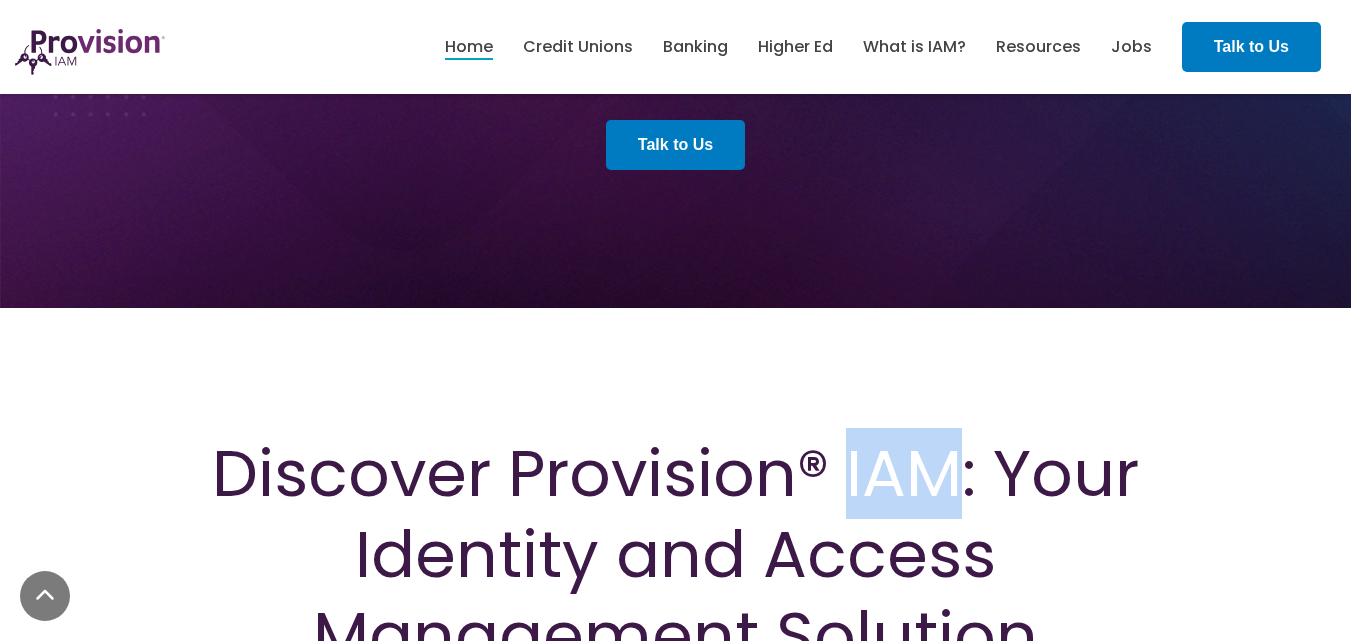 click on "Provision® IAM is designed to meet the unique needs of banks and credit unions. You face many pressures:
- Adhering to stringent regulatory and compliance demands
- Defending against sophisticated cyber attacks
- Maintaining personalized customer service
What is   IAM )
Talk to Us" at bounding box center [675, 894] 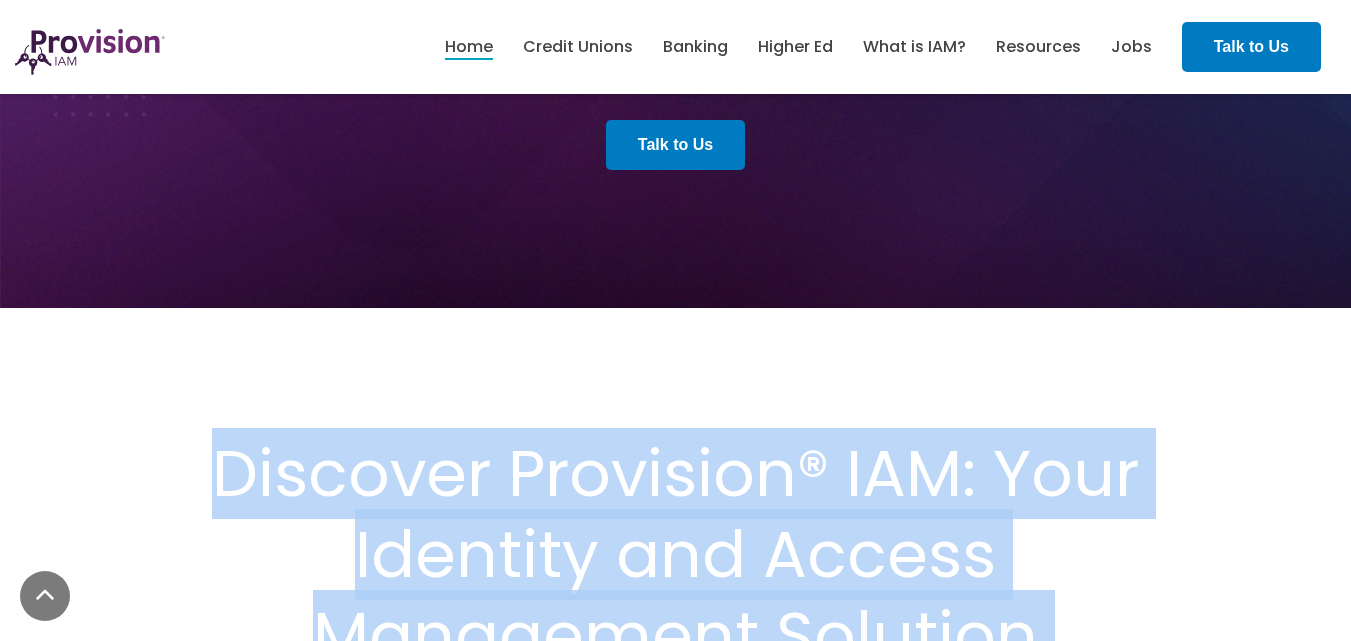 click on "Provision® IAM is designed to meet the unique needs of banks and credit unions. You face many pressures:
- Adhering to stringent regulatory and compliance demands
- Defending against sophisticated cyber attacks
- Maintaining personalized customer service
What is   IAM )
Talk to Us" at bounding box center [675, 894] 